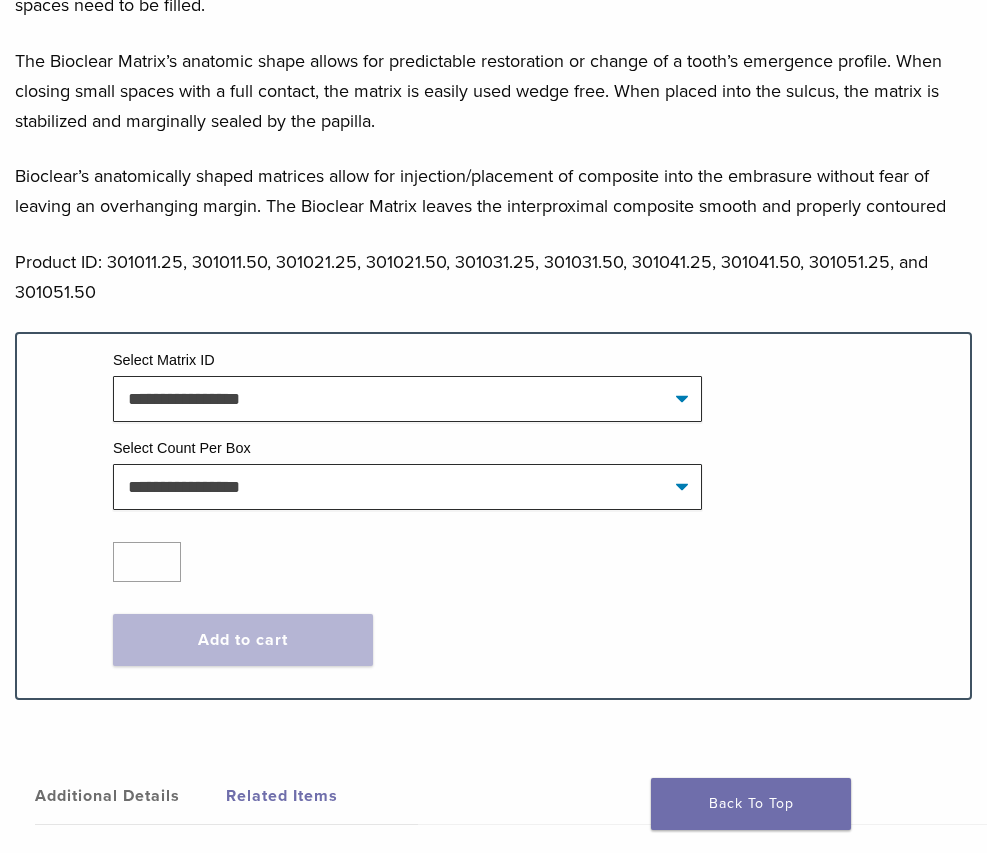 scroll, scrollTop: 1000, scrollLeft: 0, axis: vertical 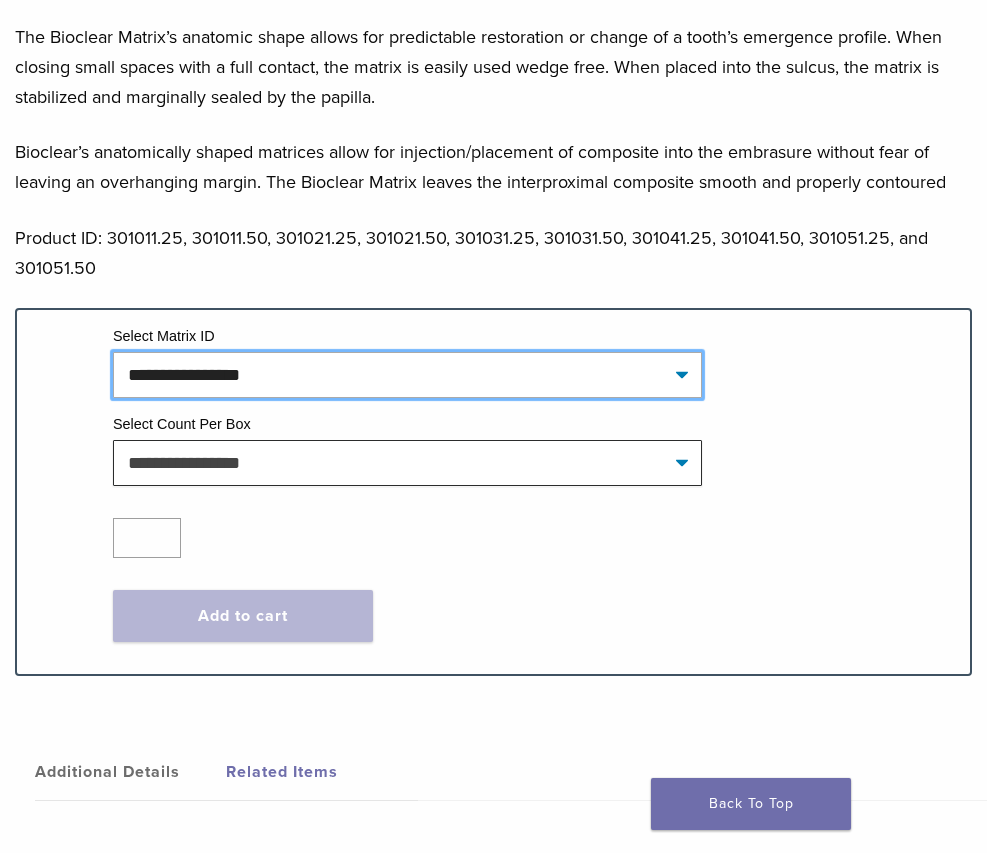 click on "**********" 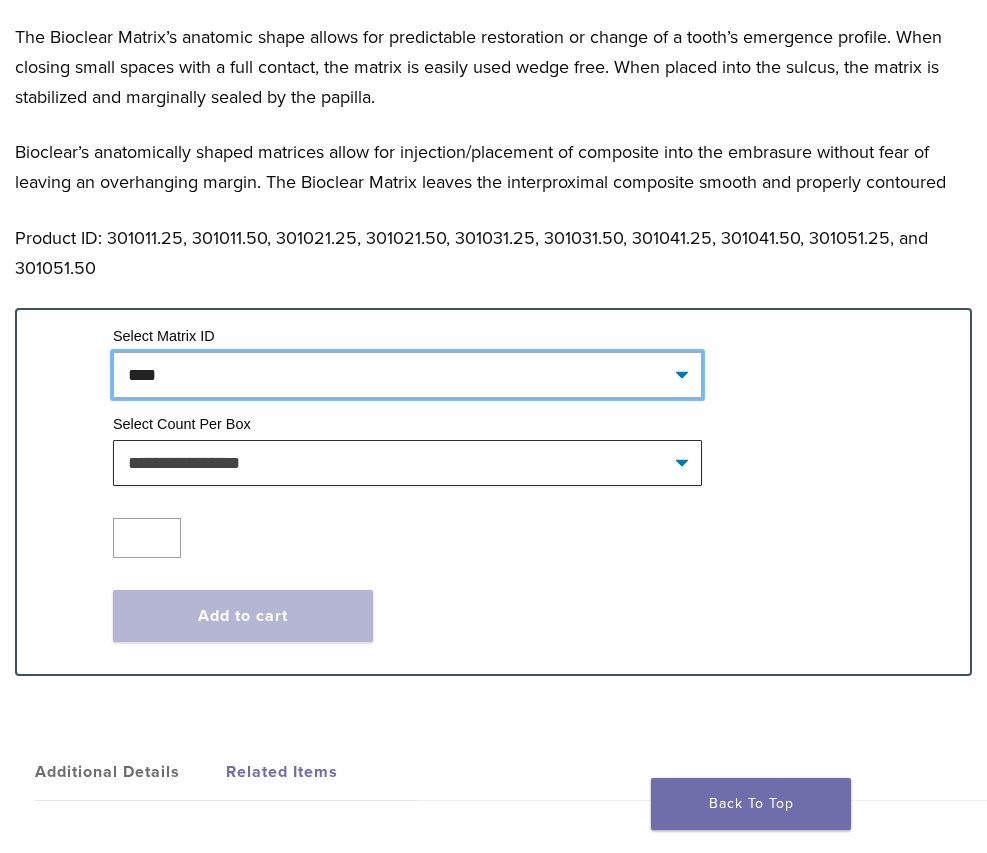 click on "**********" 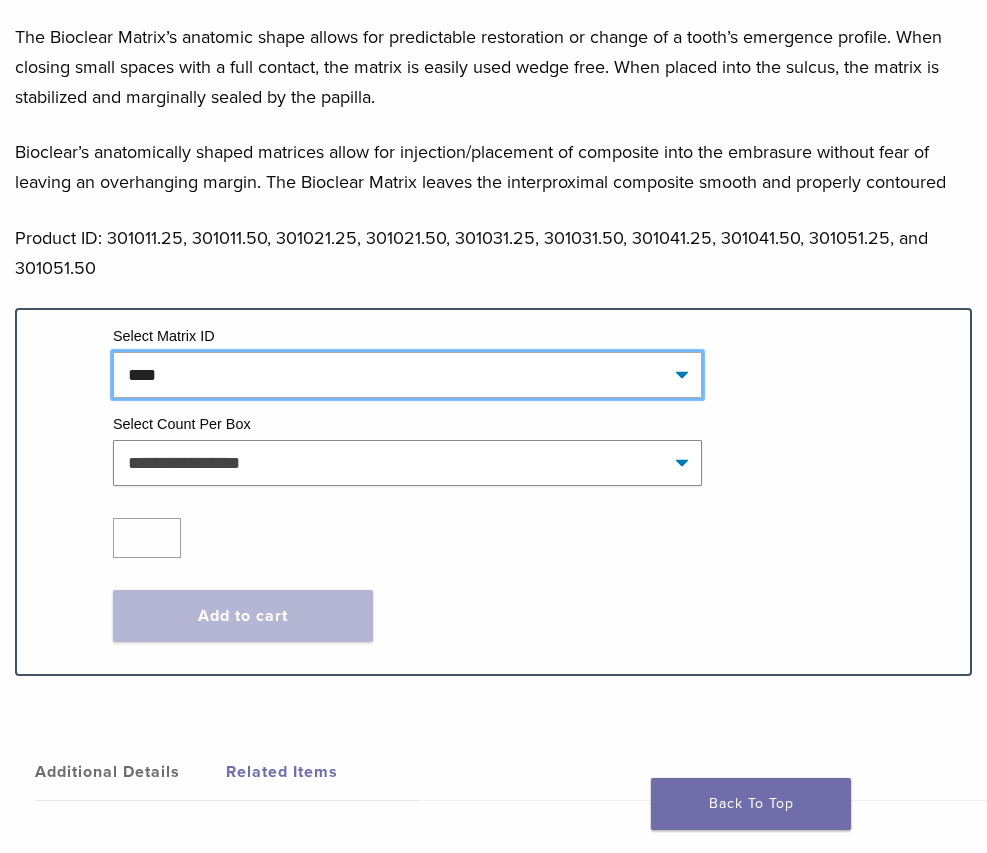 select on "****" 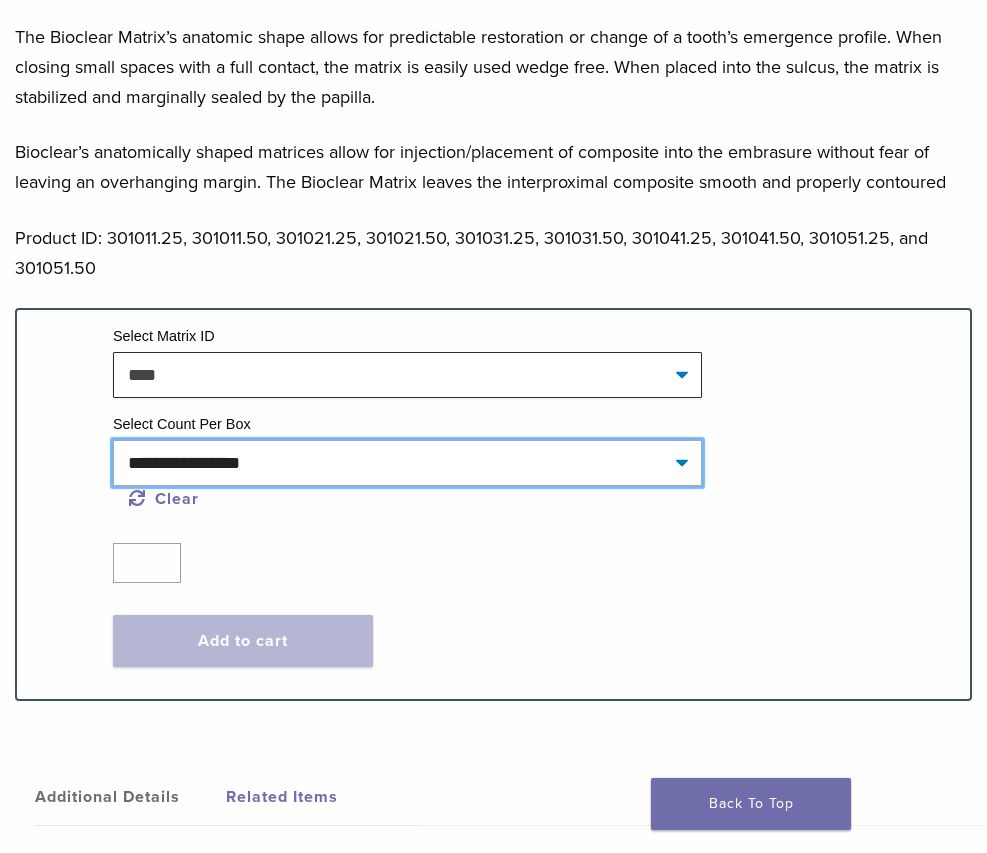 click on "**********" 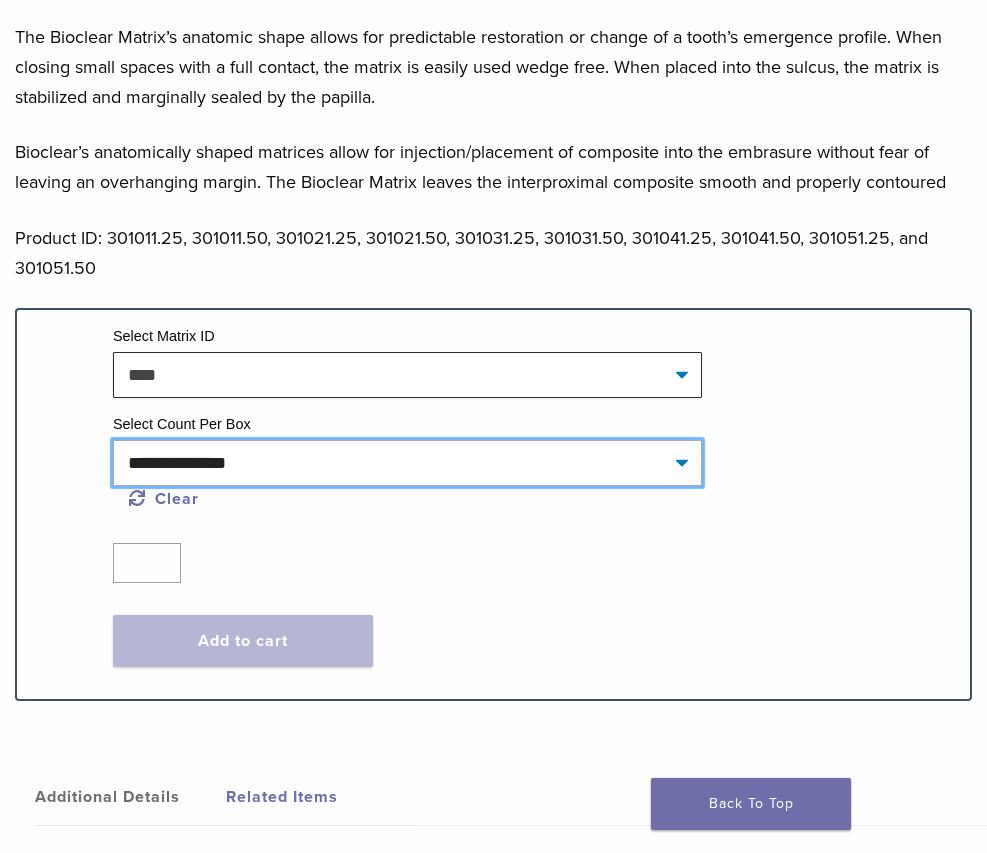 click on "**********" 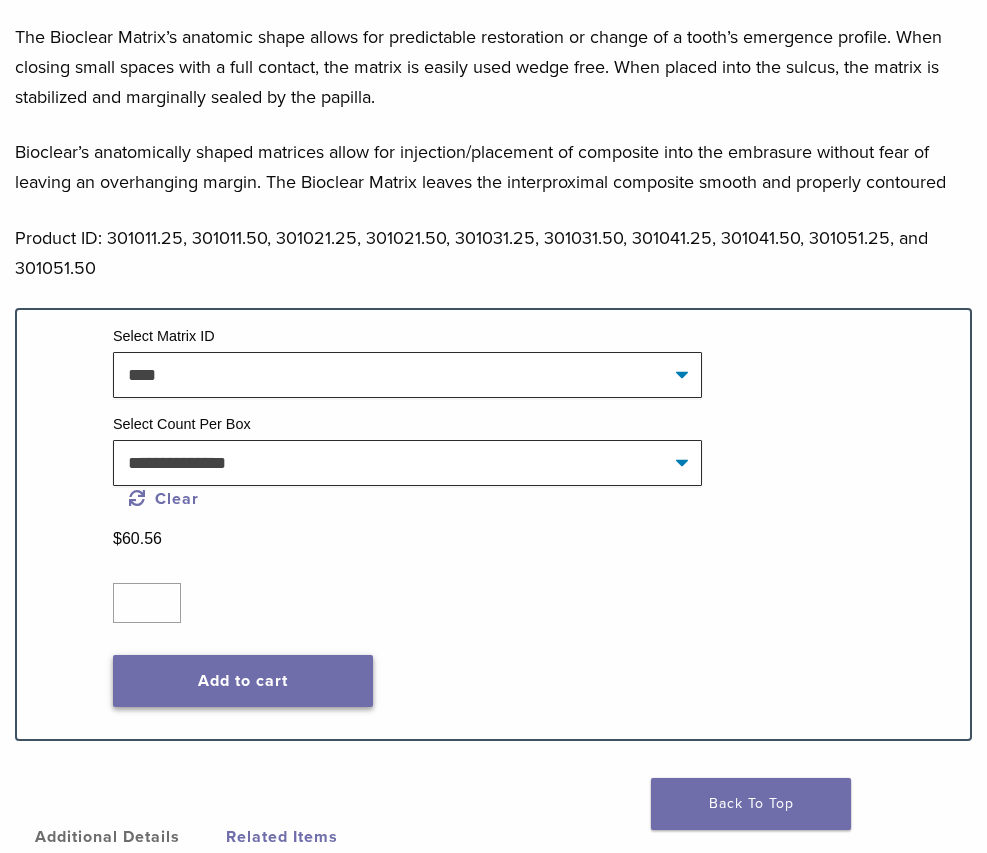 click on "Add to cart" 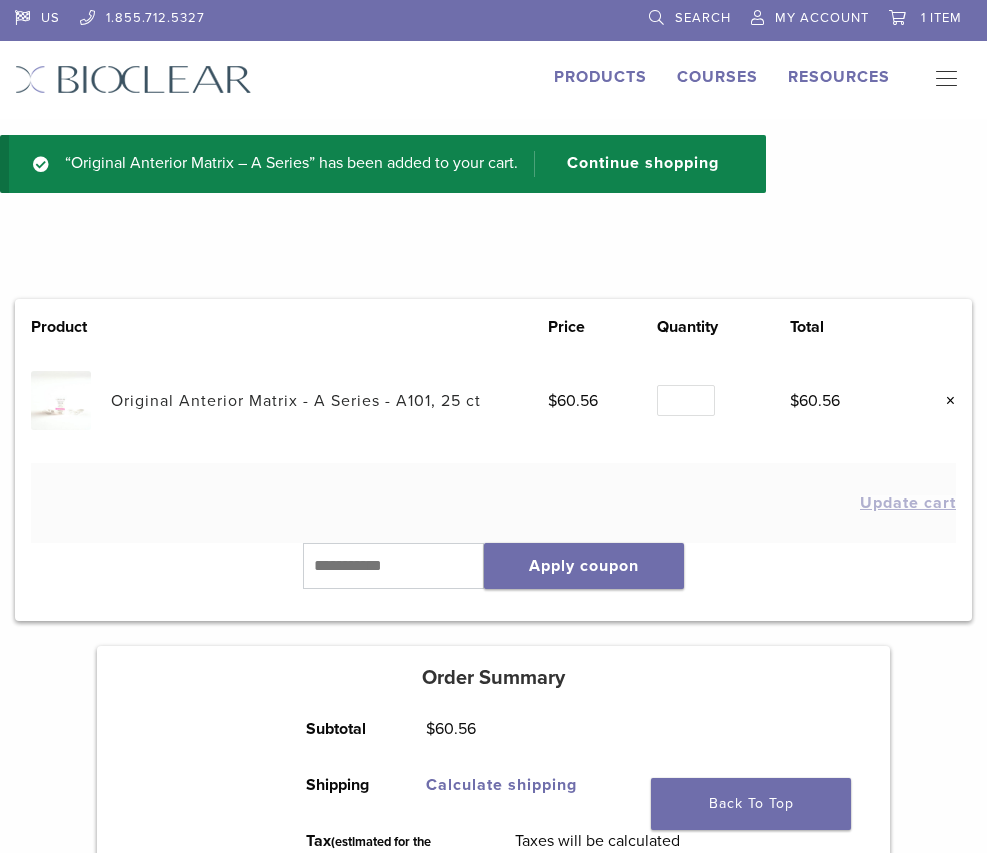 scroll, scrollTop: 0, scrollLeft: 0, axis: both 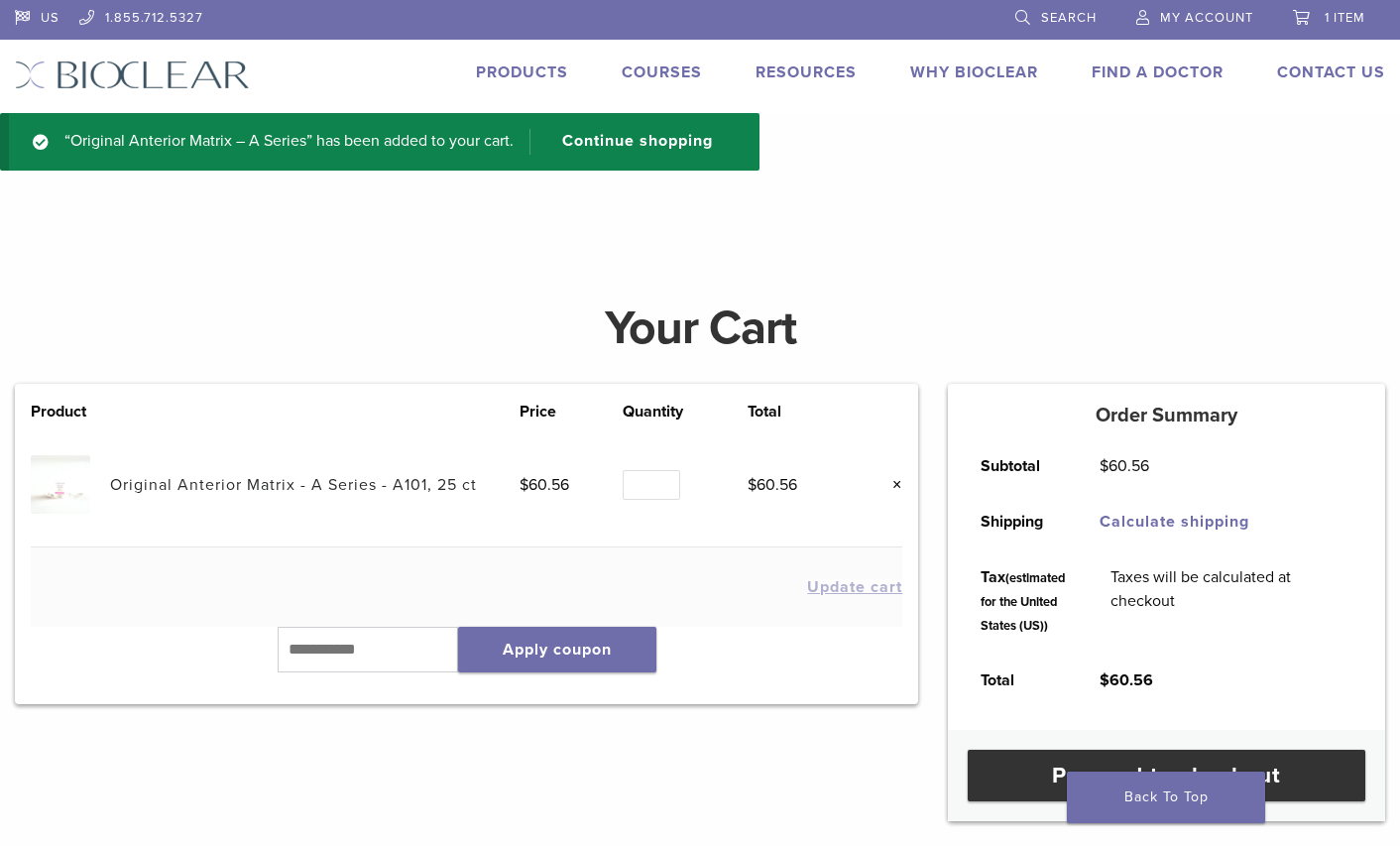 click on "Original Anterior Matrix - A Series - A101, 25 ct" at bounding box center [293, 485] 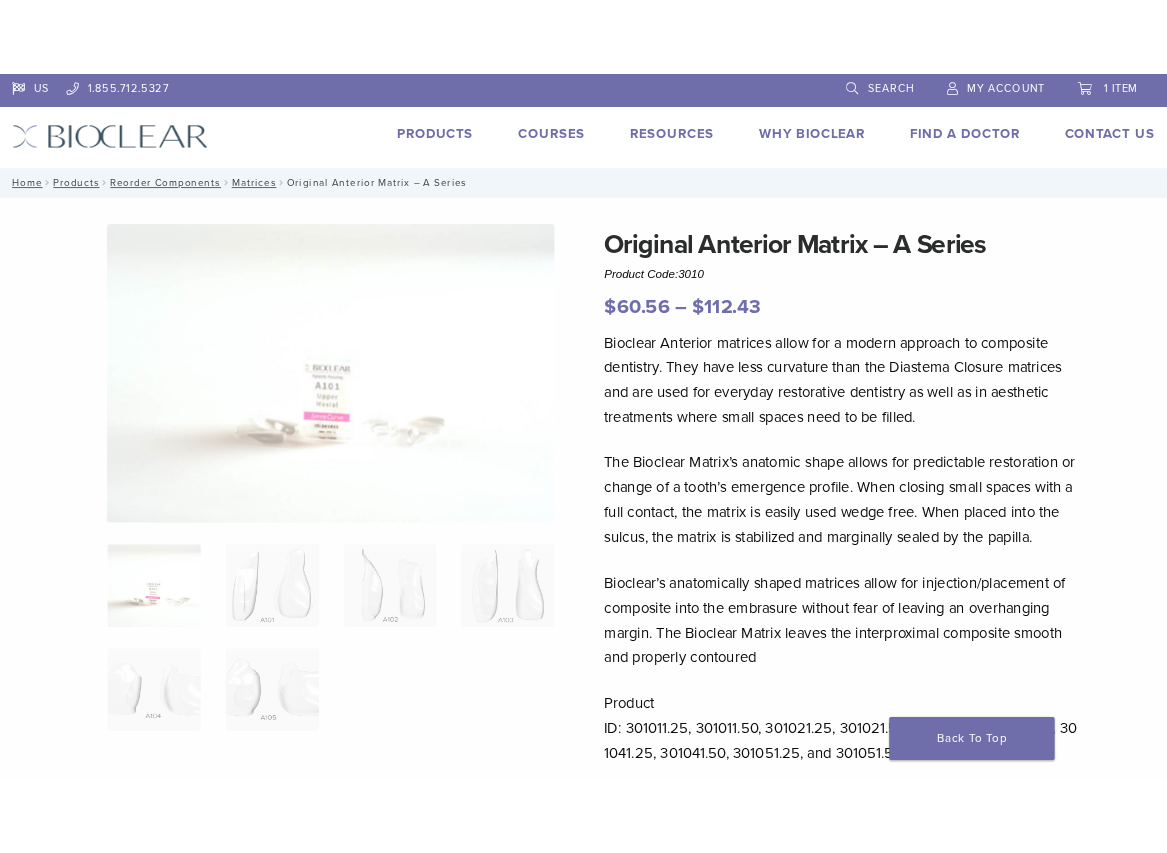 scroll, scrollTop: 0, scrollLeft: 0, axis: both 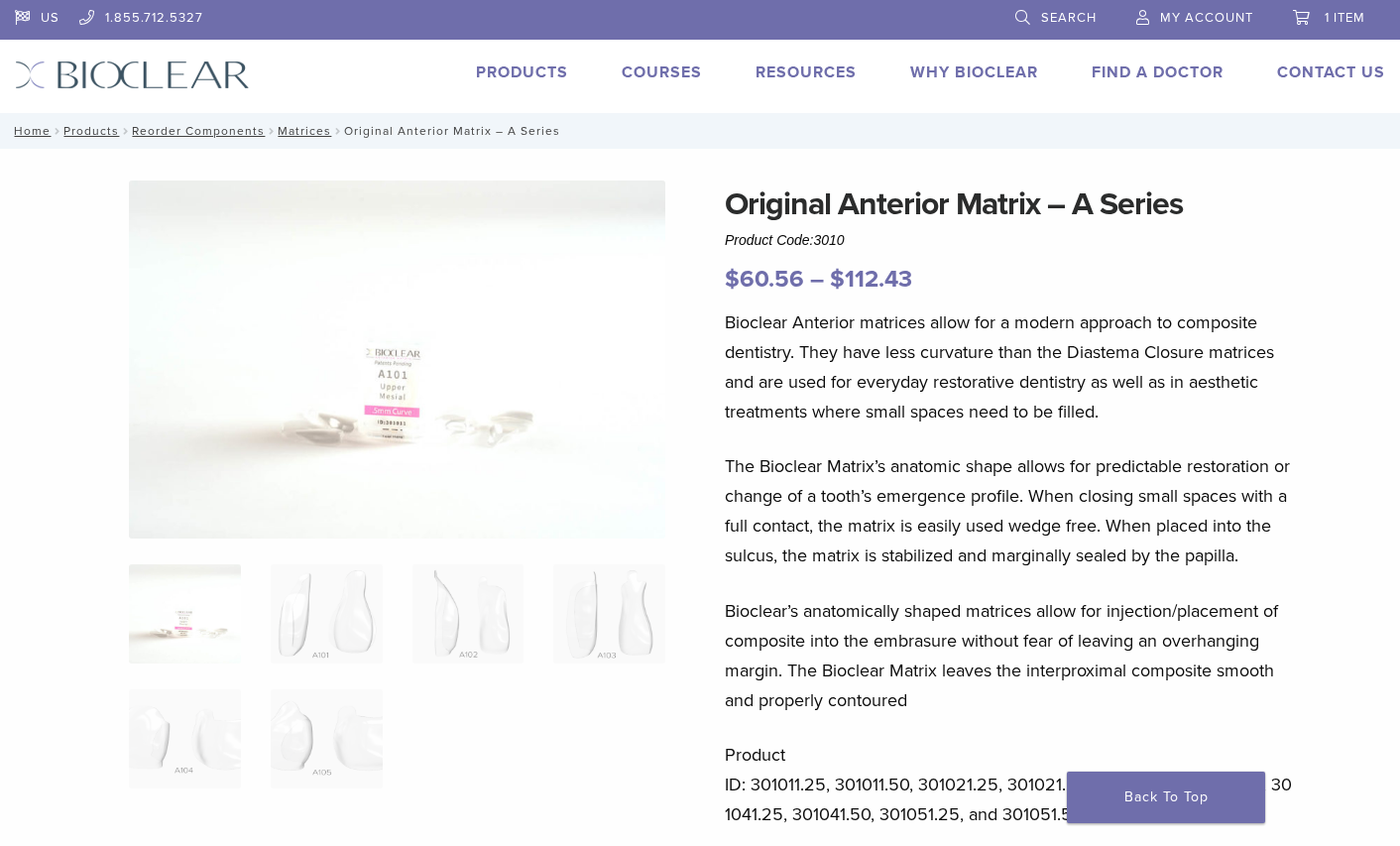 click on "Original Anterior Matrix – A Series
Product Code:
3010
$ 60.56   –   $ 112.43 Price range: $60.56 through $112.43
Original Anterior Matrix – A Series
Product Code:
3010
$ 60.56   –   $ 112.43 Price range: $60.56 through $112.43
Bioclear Anterior matrices allow for a modern approach to composite dentistry. They have less curvature than the Diastema Closure matrices and are used for everyday restorative dentistry as well as in aesthetic treatments where small spaces need to be filled.
The Bioclear Matrix’s anatomic shape allows for predictable restoration or change of a tooth’s emergence profile. When closing small spaces with a full contact, the matrix is easily used wedge free. When placed into the sulcus, the matrix is stabilized and marginally sealed by the papilla." at bounding box center [700, 733] 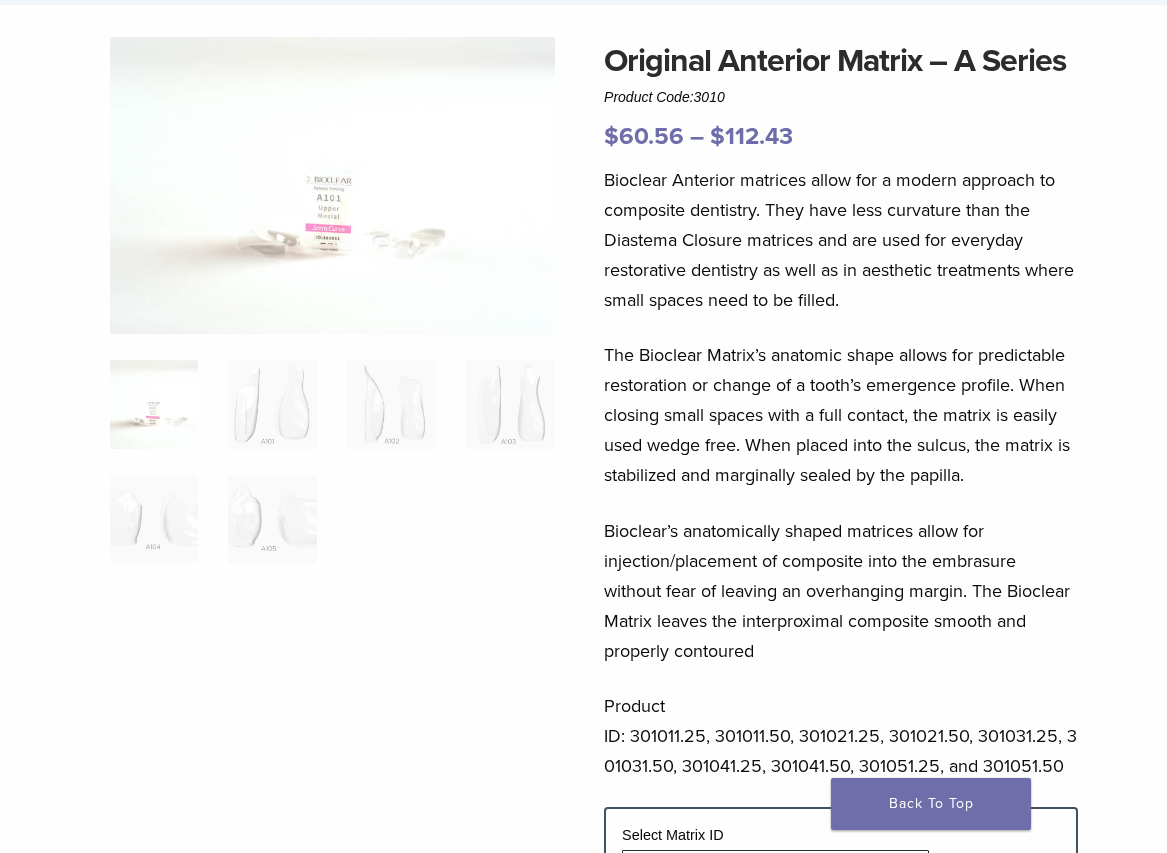 scroll, scrollTop: 0, scrollLeft: 0, axis: both 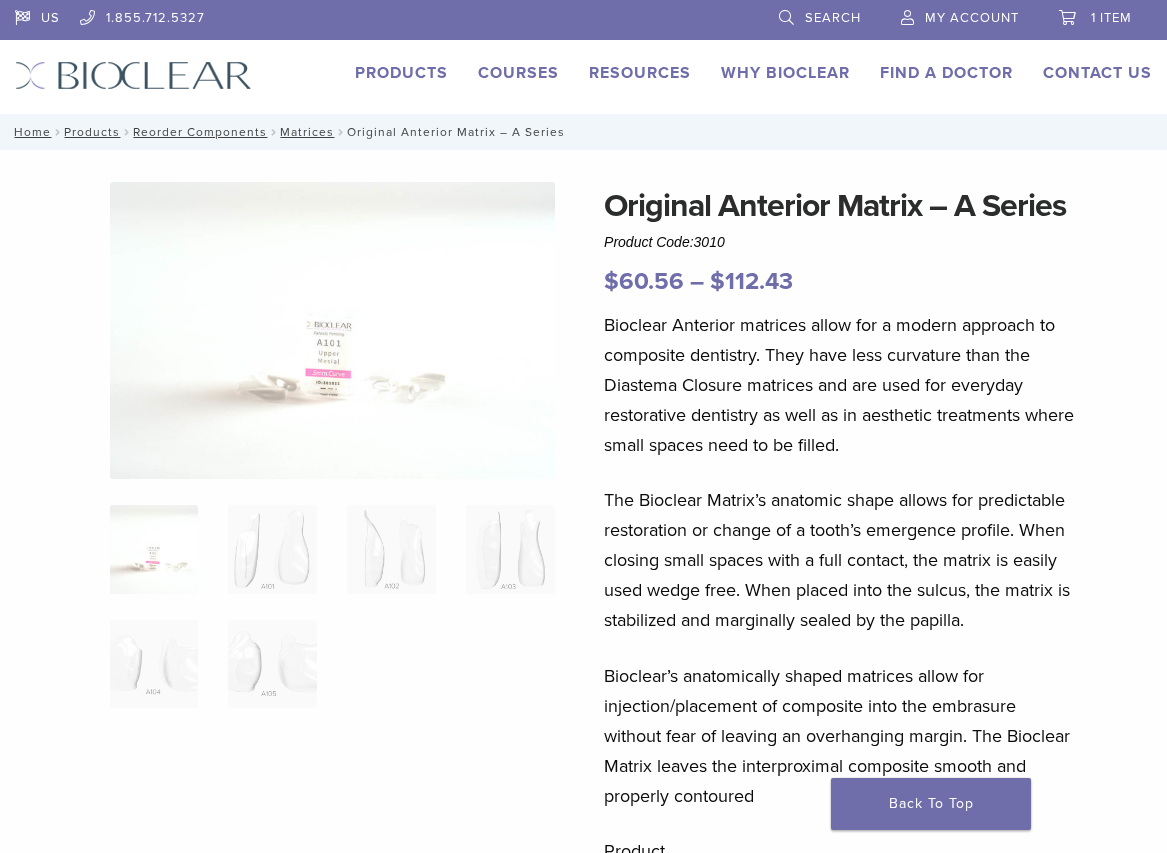 click on "Original Anterior Matrix – A Series
Product Code:
3010
$ 60.56   –   $ 112.43 Price range: $60.56 through $112.43
Original Anterior Matrix – A Series
Product Code:
3010
$ 60.56   –   $ 112.43 Price range: $60.56 through $112.43
Bioclear Anterior matrices allow for a modern approach to composite dentistry. They have less curvature than the Diastema Closure matrices and are used for everyday restorative dentistry as well as in aesthetic treatments where small spaces need to be filled.
The Bioclear Matrix’s anatomic shape allows for predictable restoration or change of a tooth’s emergence profile. When closing small spaces with a full contact, the matrix is easily used wedge free. When placed into the sulcus, the matrix is stabilized and marginally sealed by the papilla." at bounding box center [583, 784] 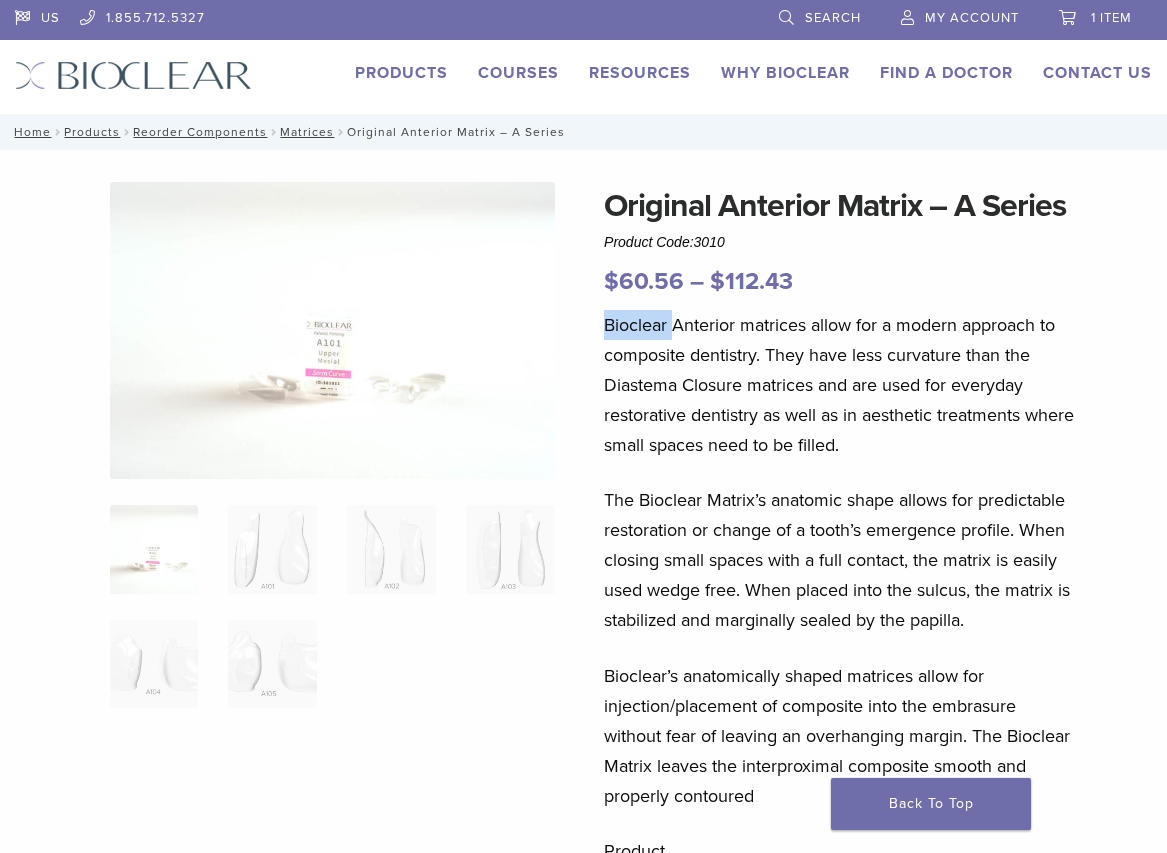 drag, startPoint x: 672, startPoint y: 326, endPoint x: 608, endPoint y: 333, distance: 64.381676 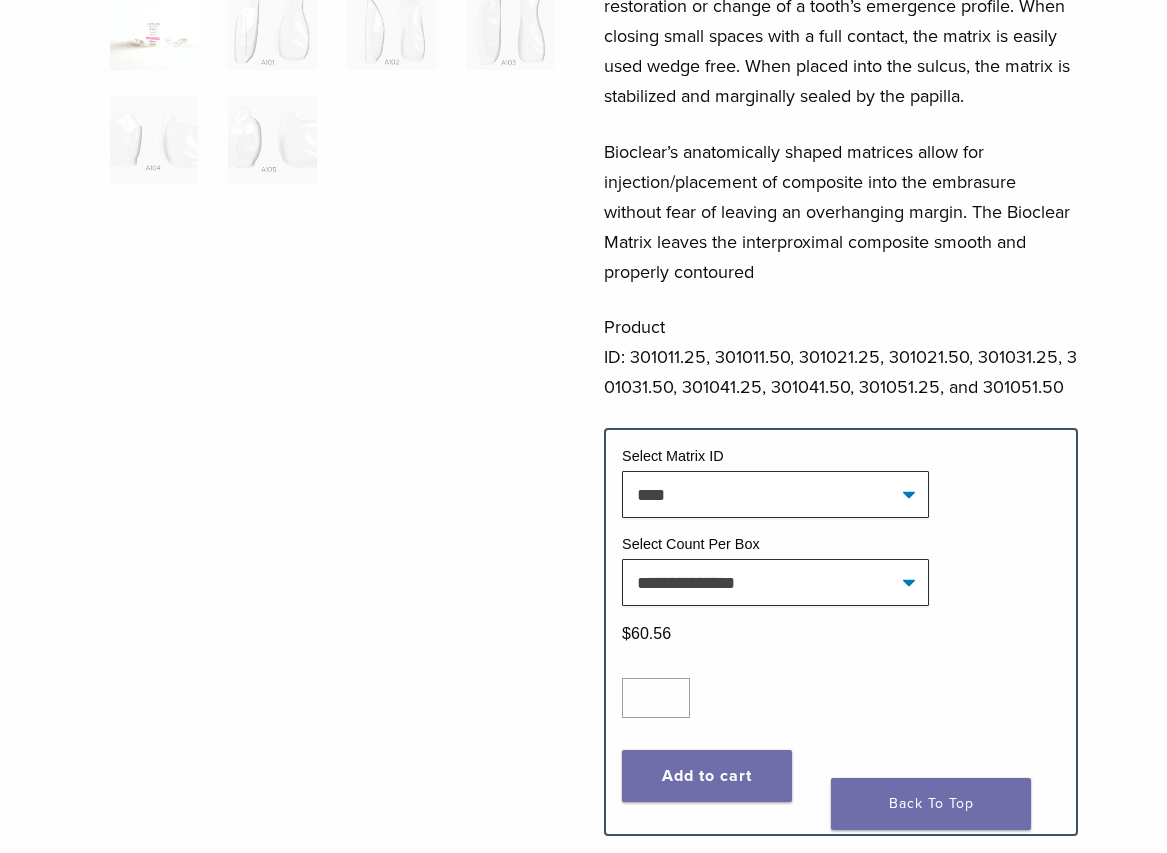 scroll, scrollTop: 700, scrollLeft: 0, axis: vertical 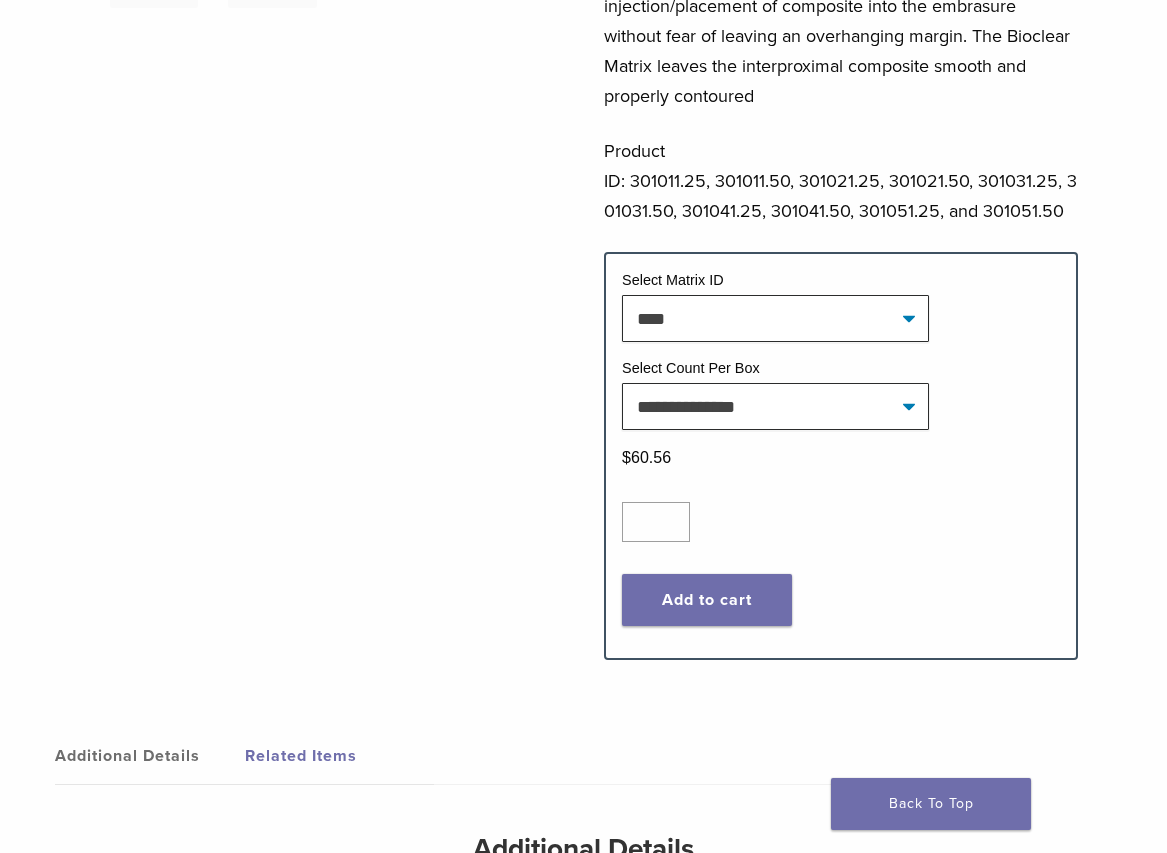 click at bounding box center (332, 54) 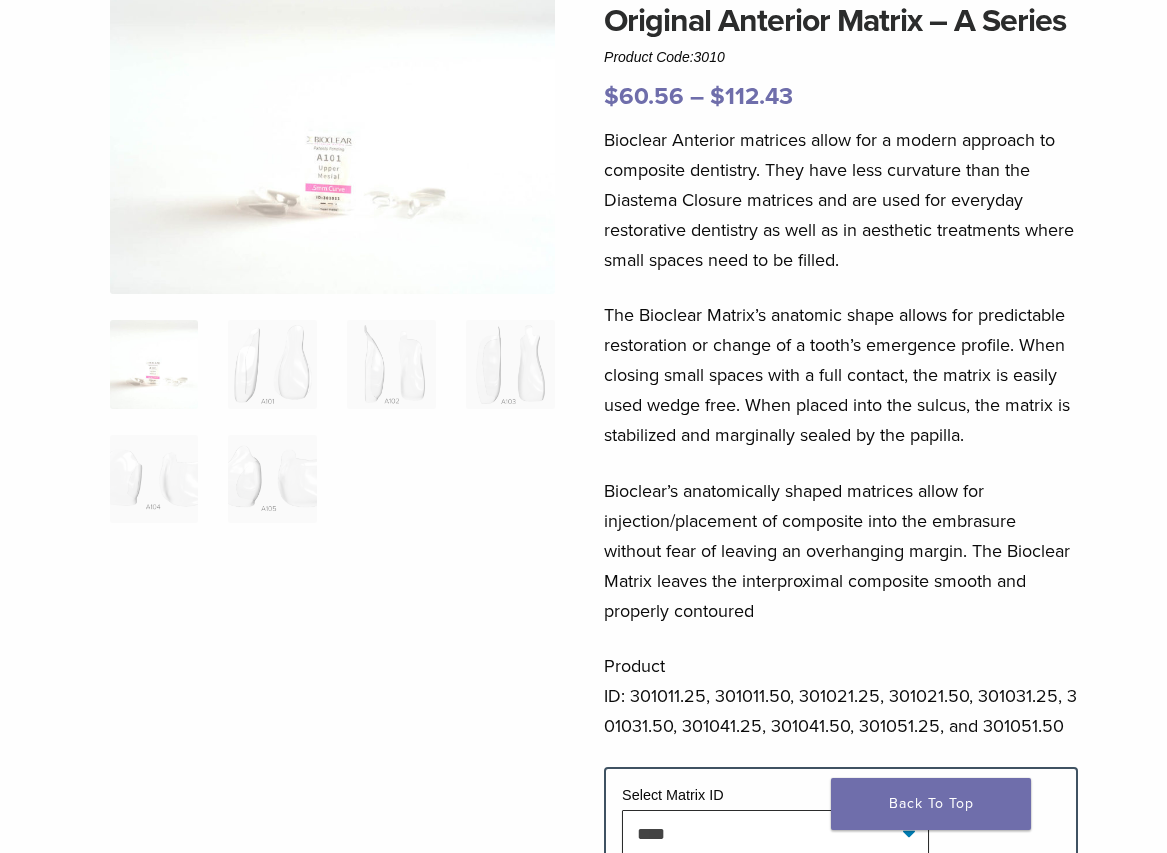 scroll, scrollTop: 0, scrollLeft: 0, axis: both 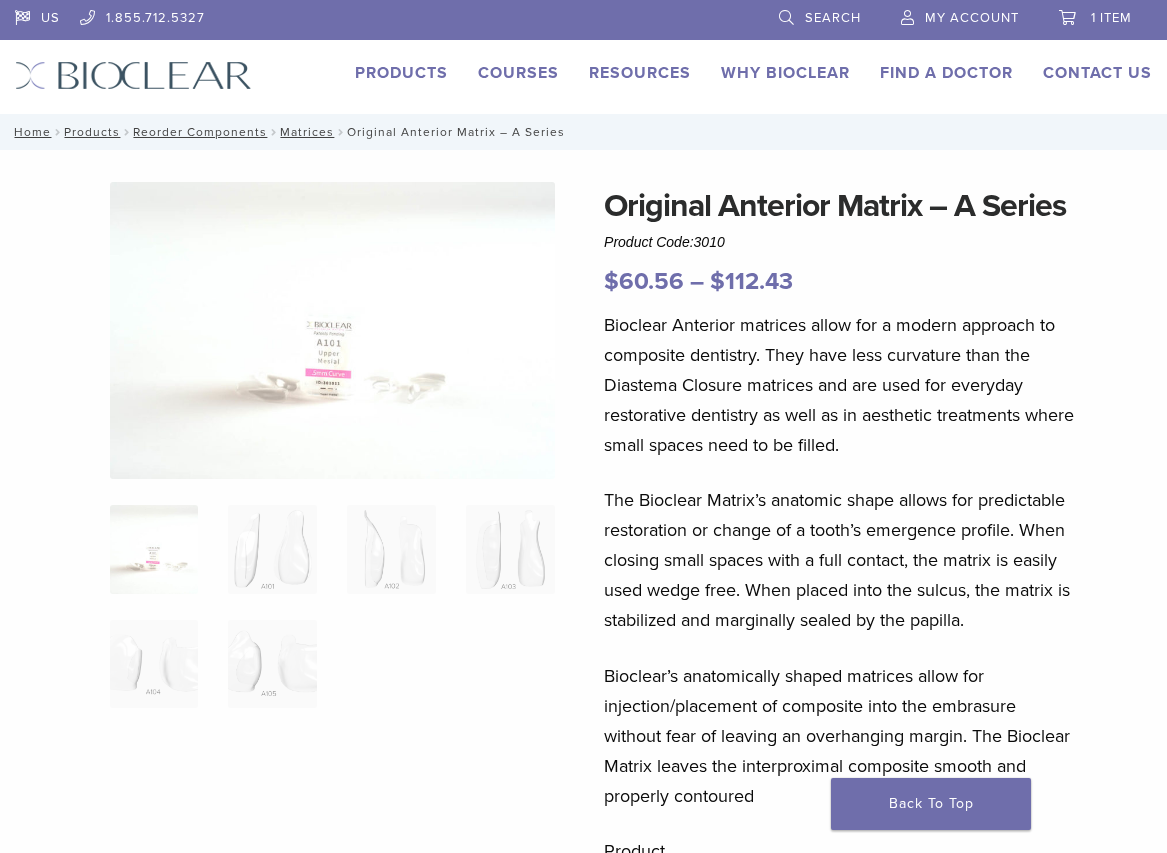 click on "1 item" at bounding box center (1111, 18) 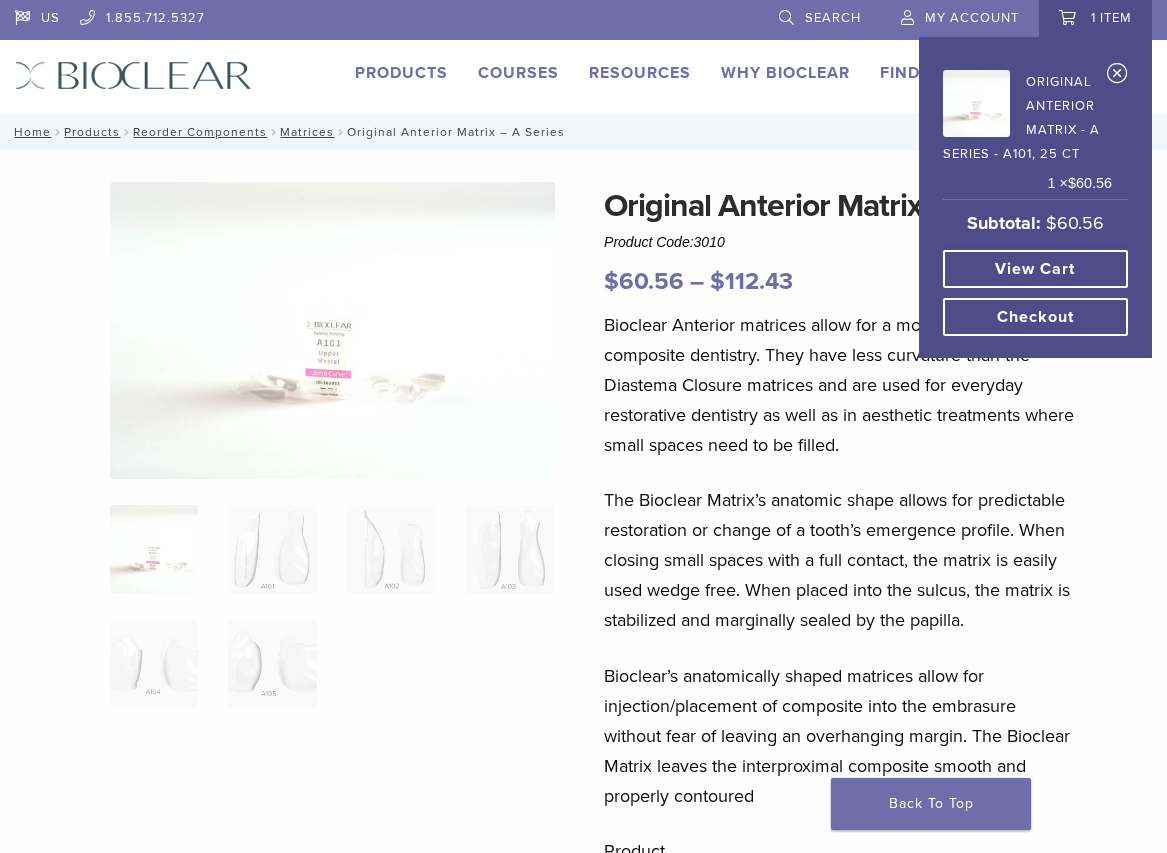 click on "View cart" at bounding box center [1035, 269] 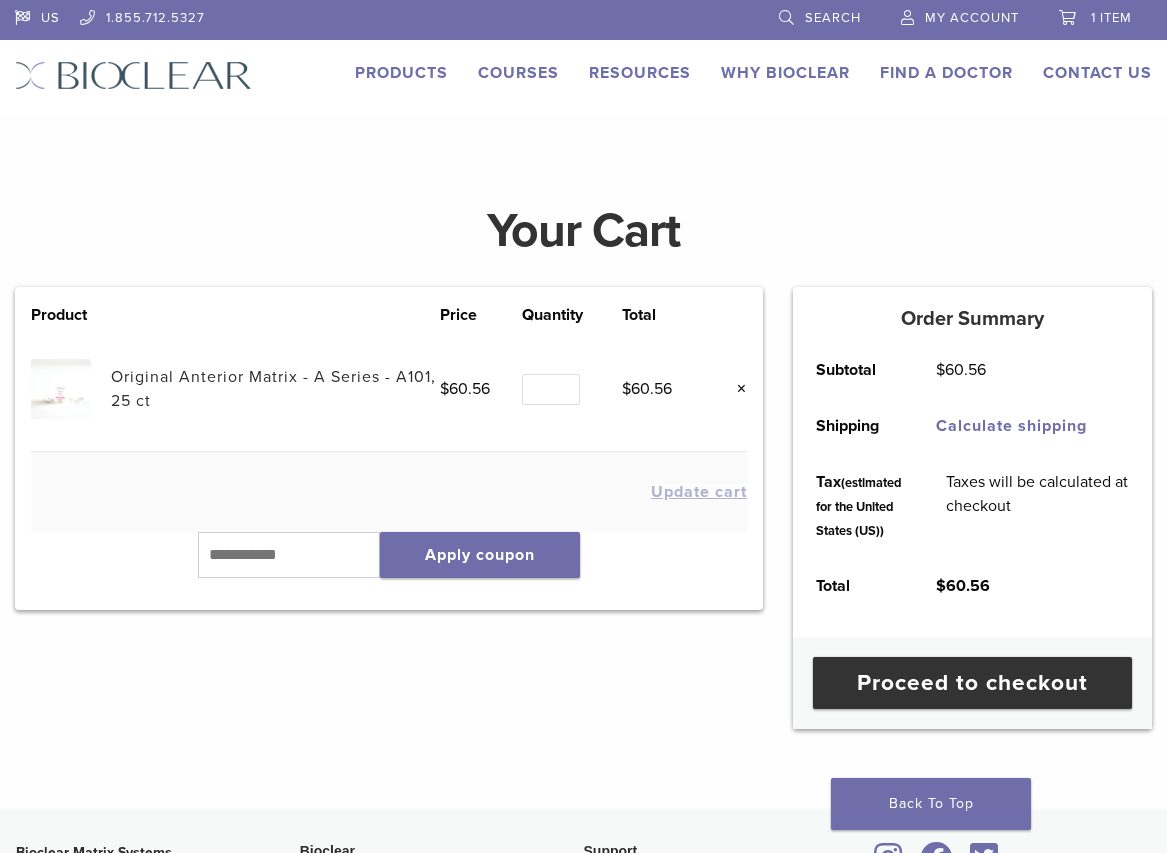 scroll, scrollTop: 0, scrollLeft: 0, axis: both 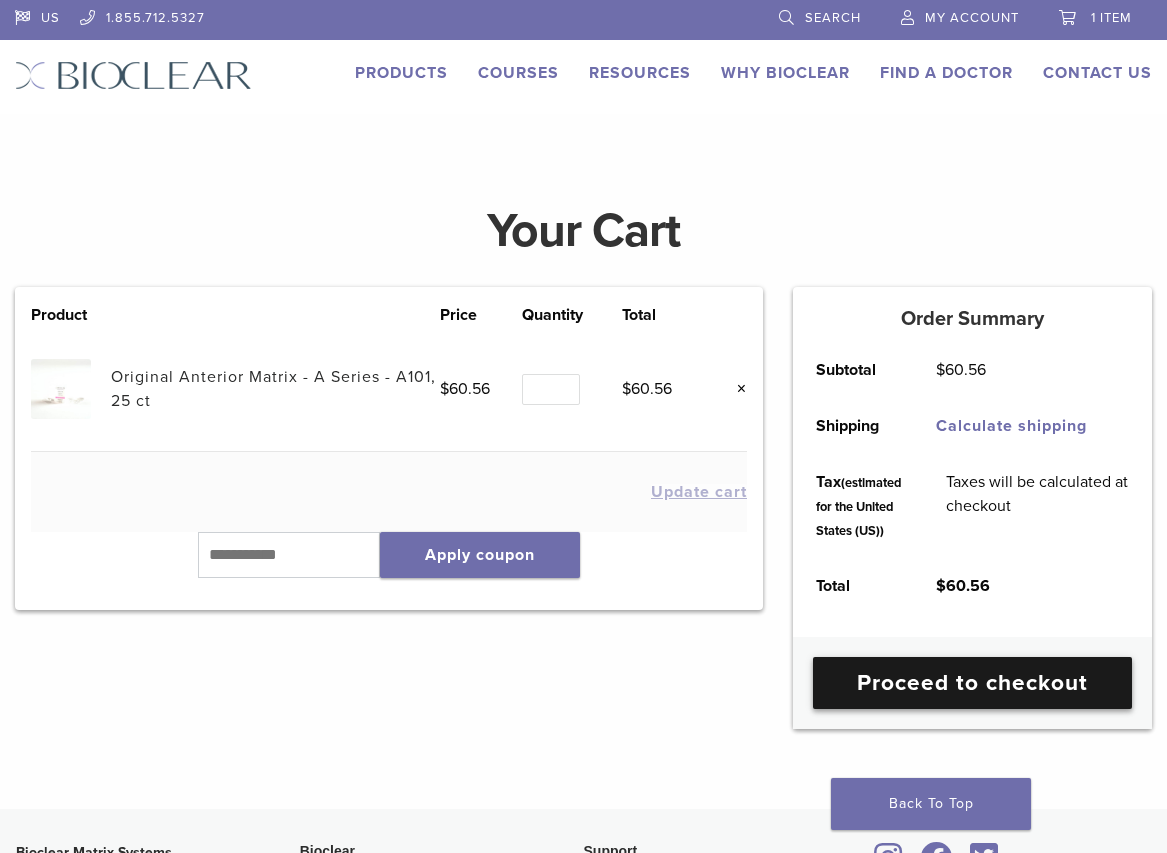 click on "Proceed to checkout" at bounding box center [972, 683] 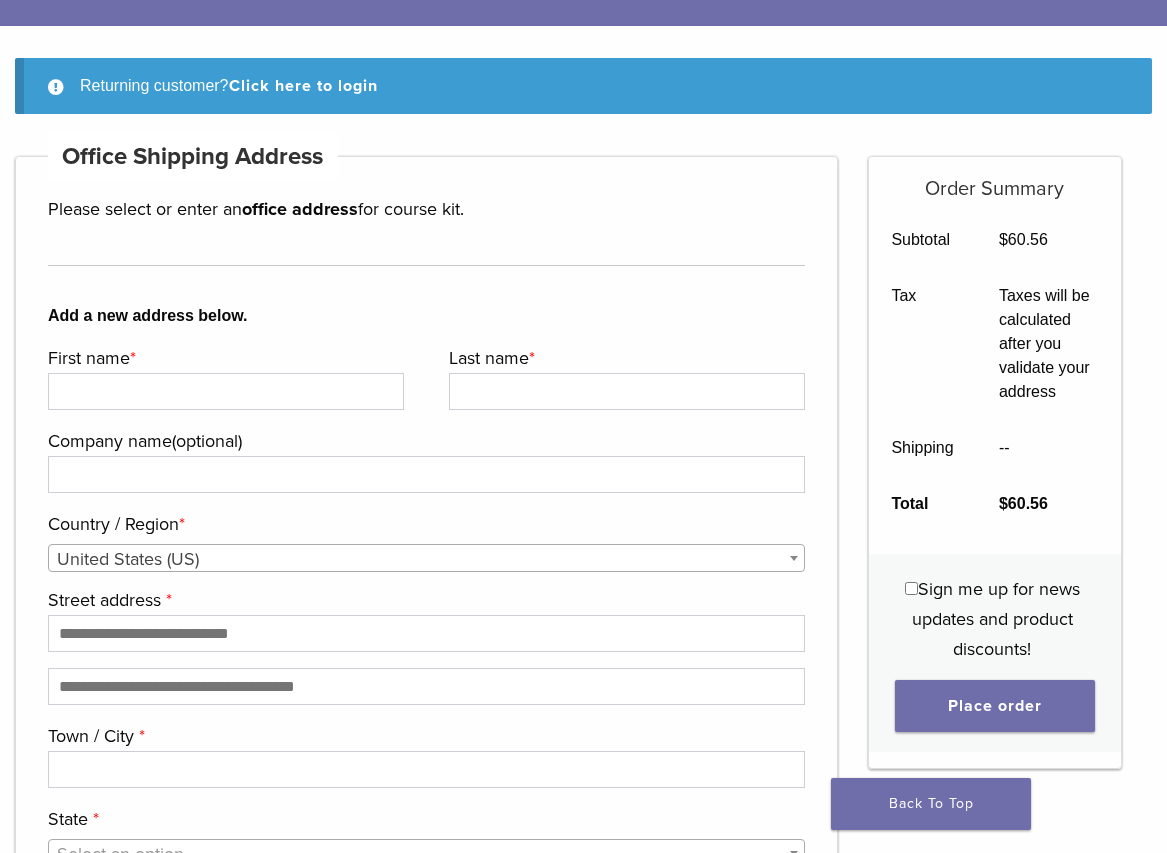 scroll, scrollTop: 200, scrollLeft: 0, axis: vertical 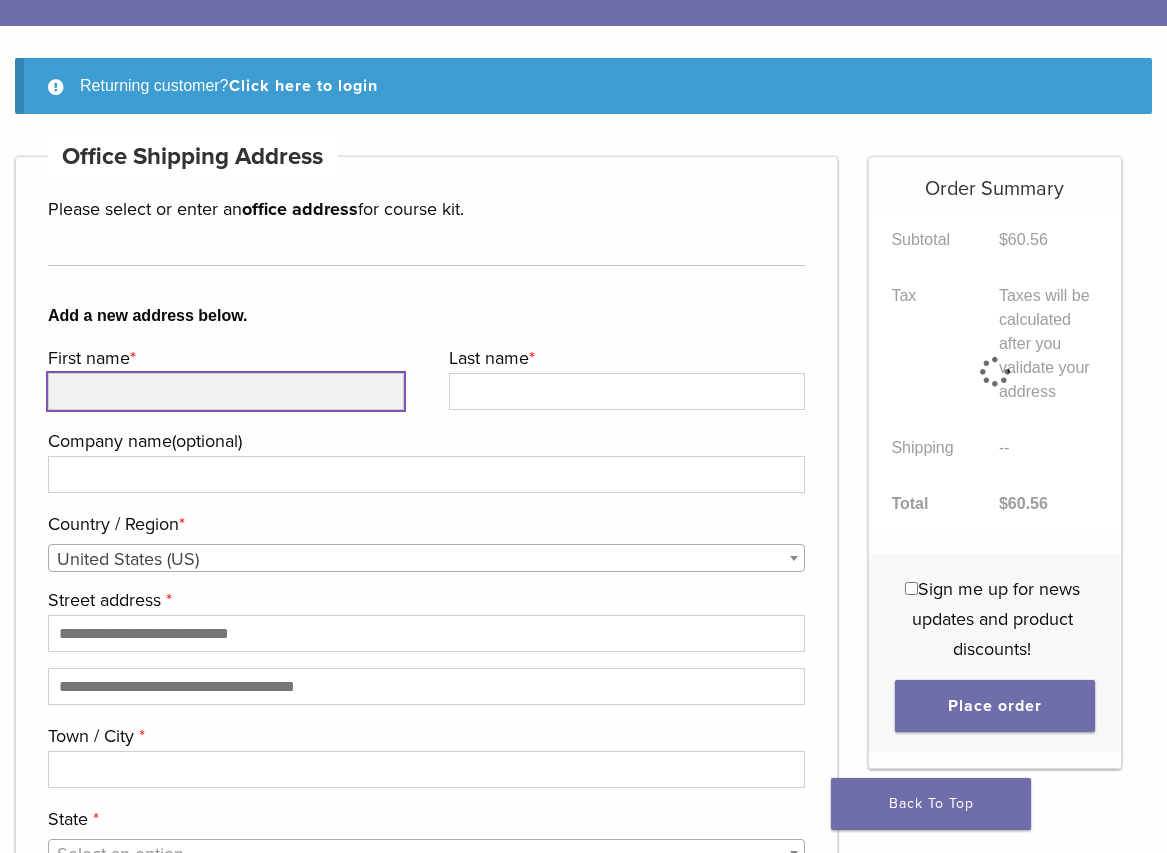 click on "First name  *" at bounding box center [226, 391] 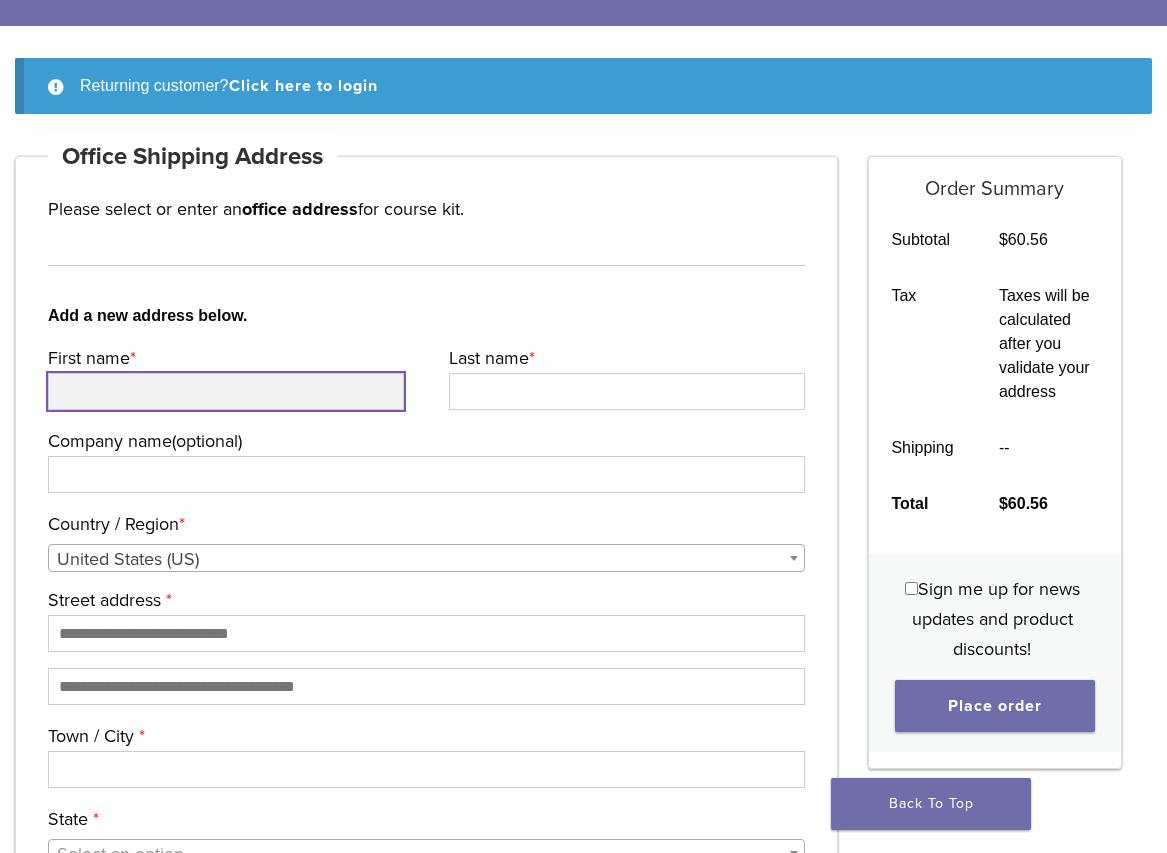 click on "First name  *" at bounding box center [226, 391] 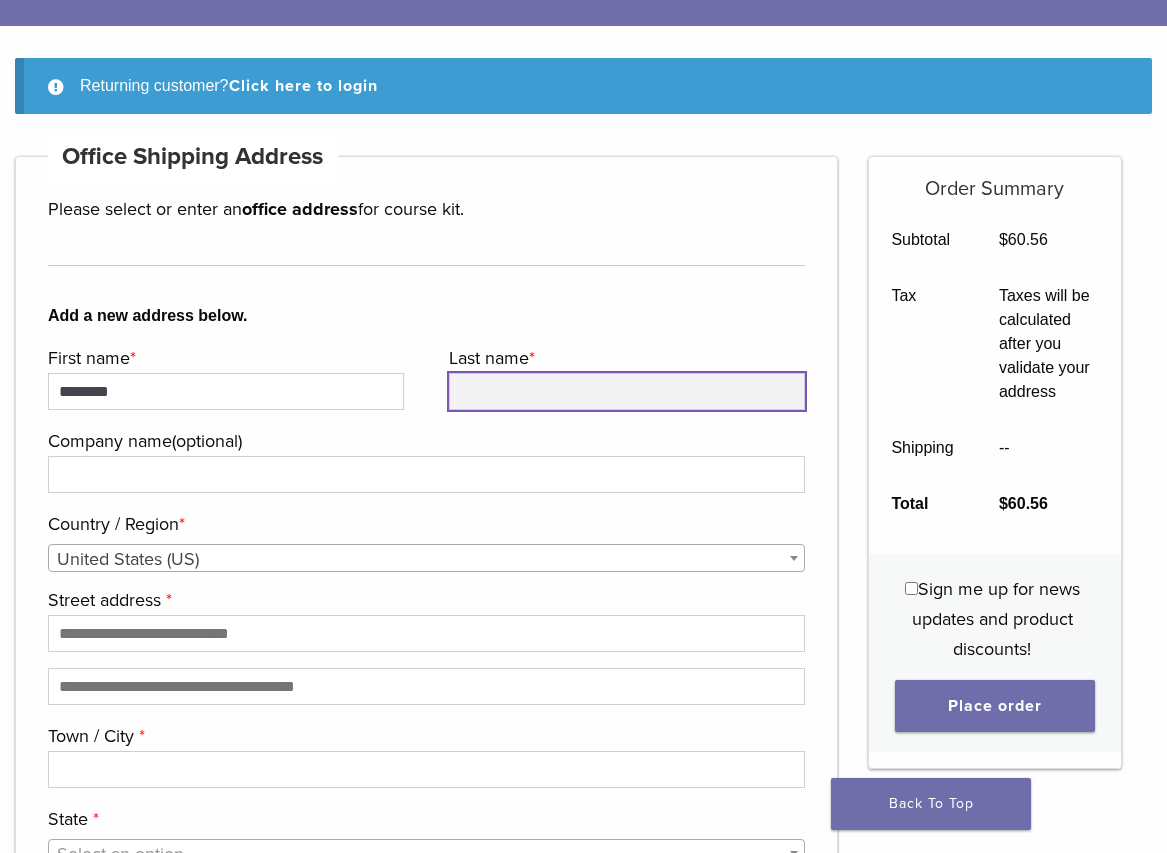 type on "*******" 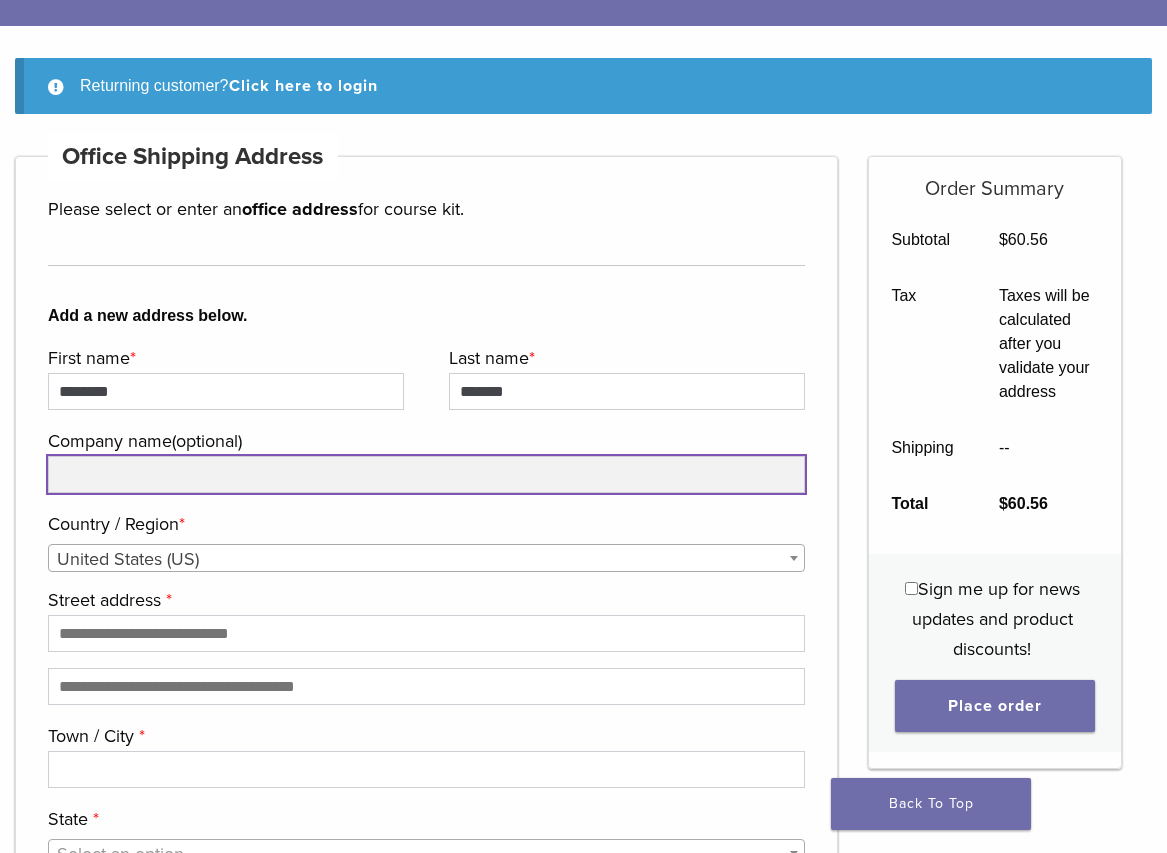 type on "**********" 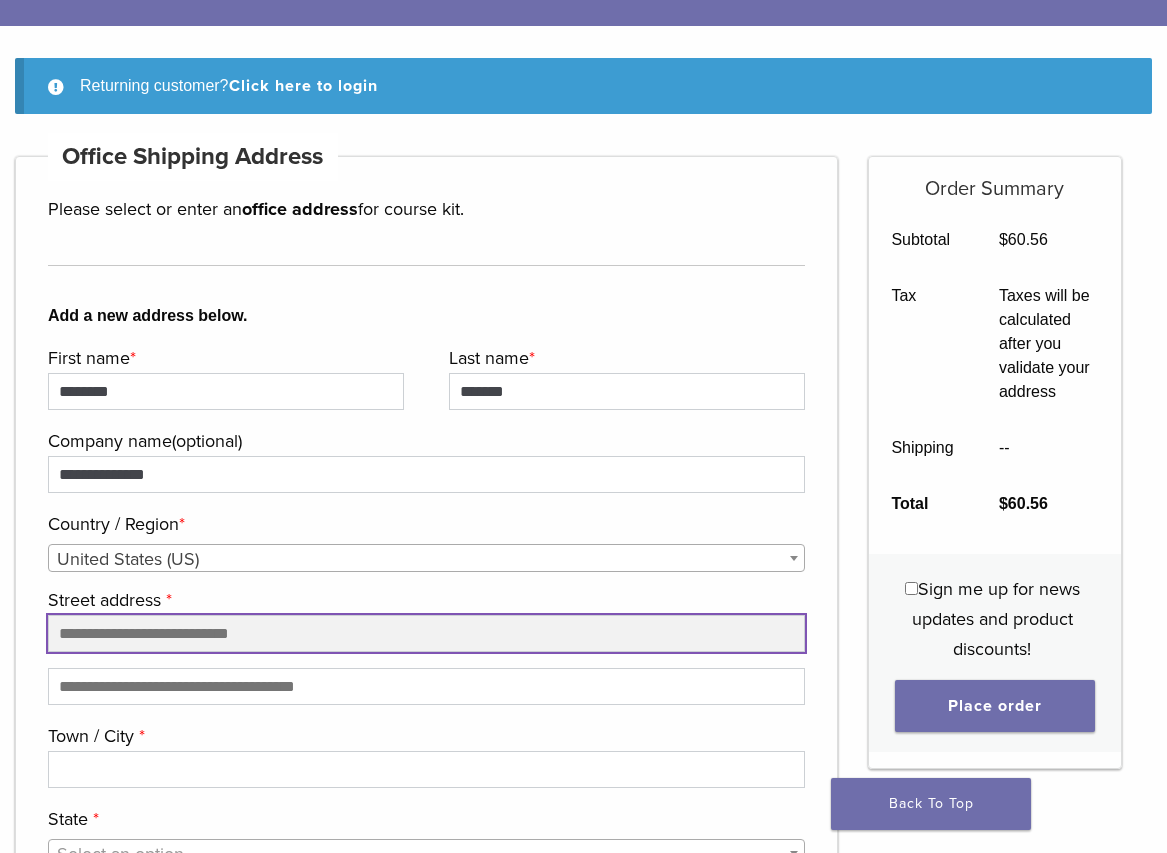 type on "**********" 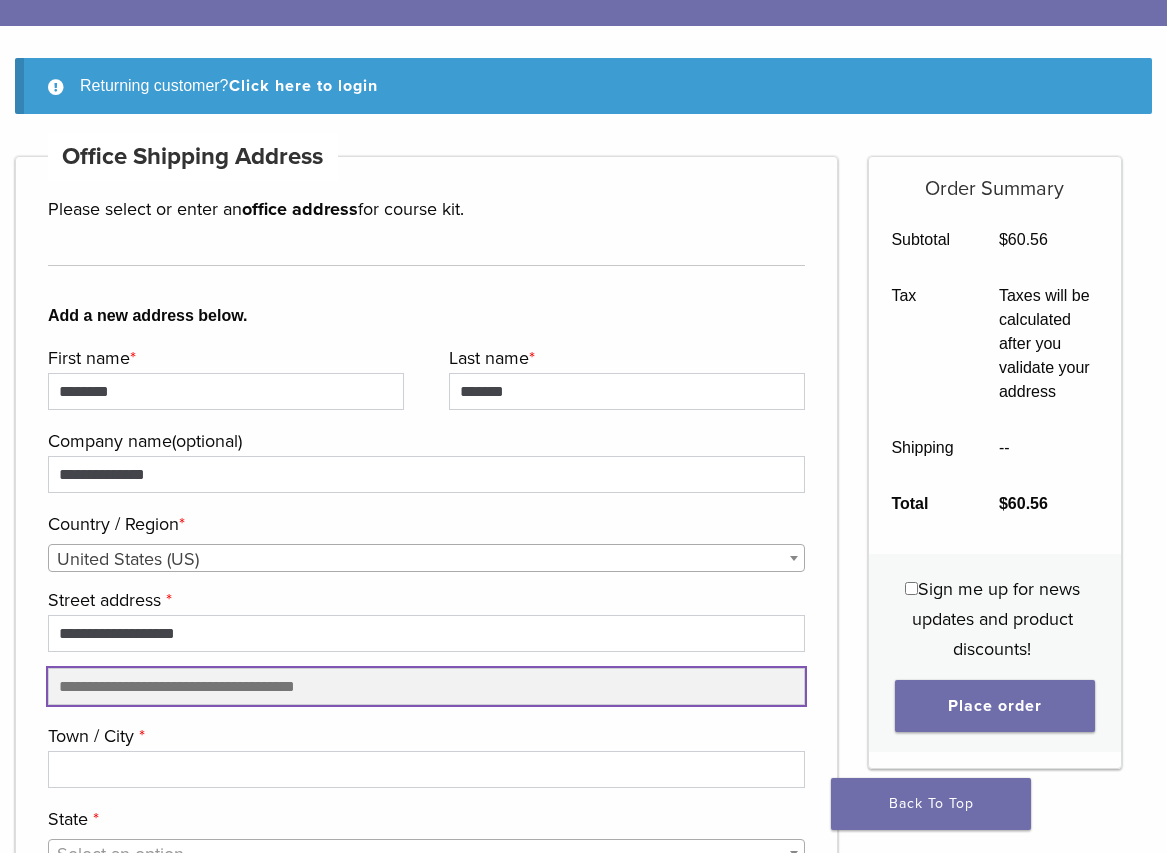 type on "**********" 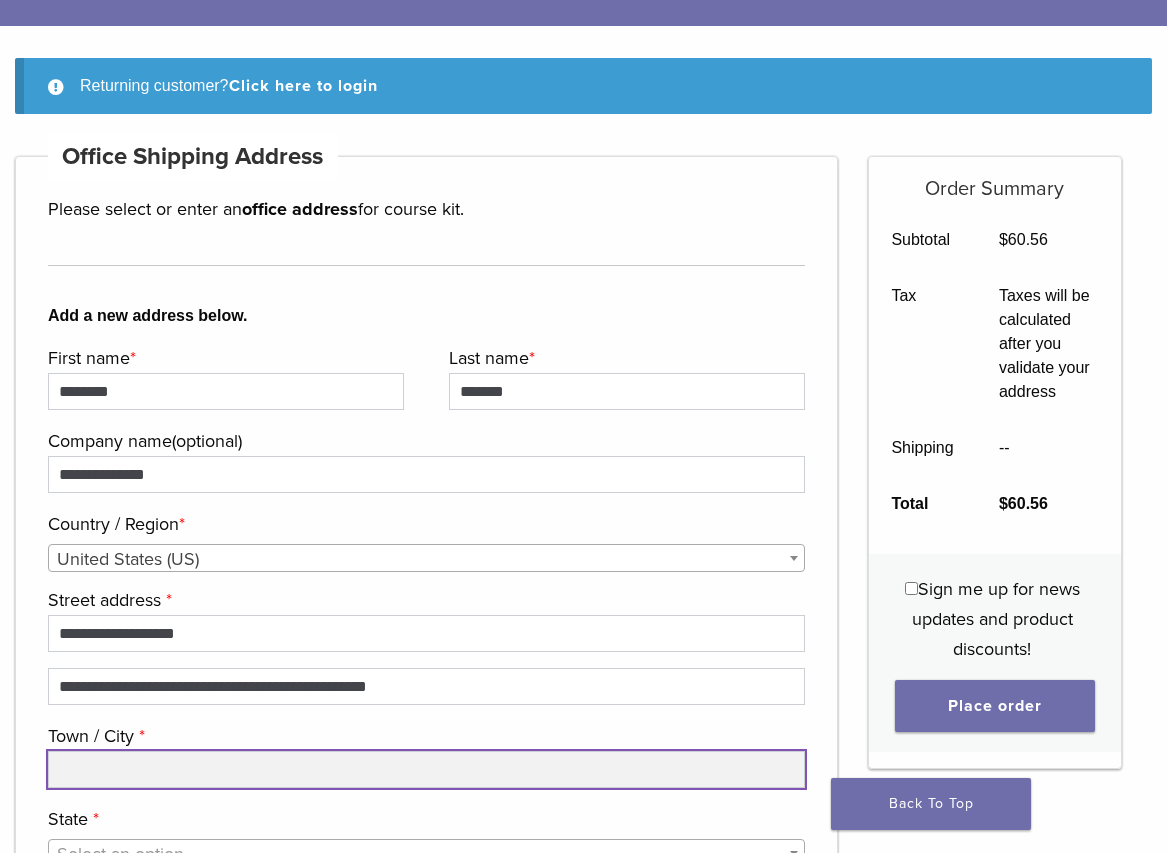 type on "*****" 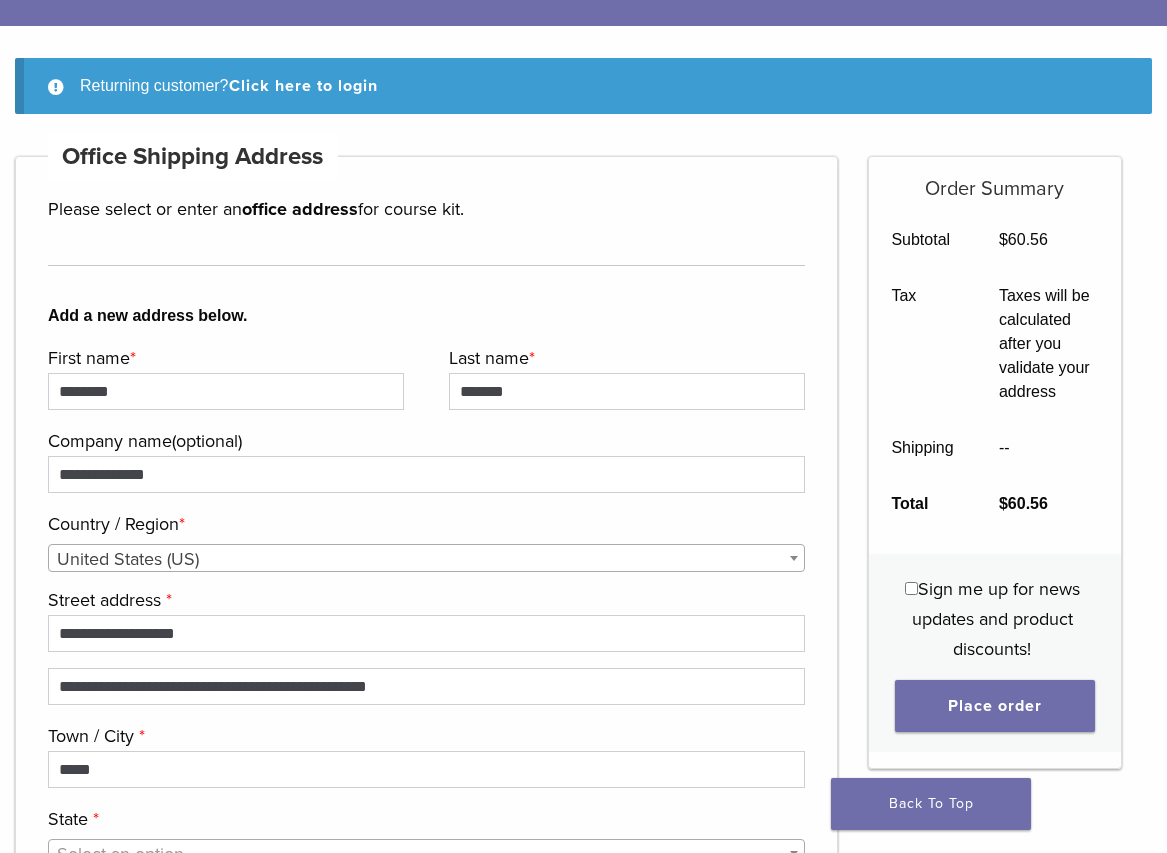 select on "**" 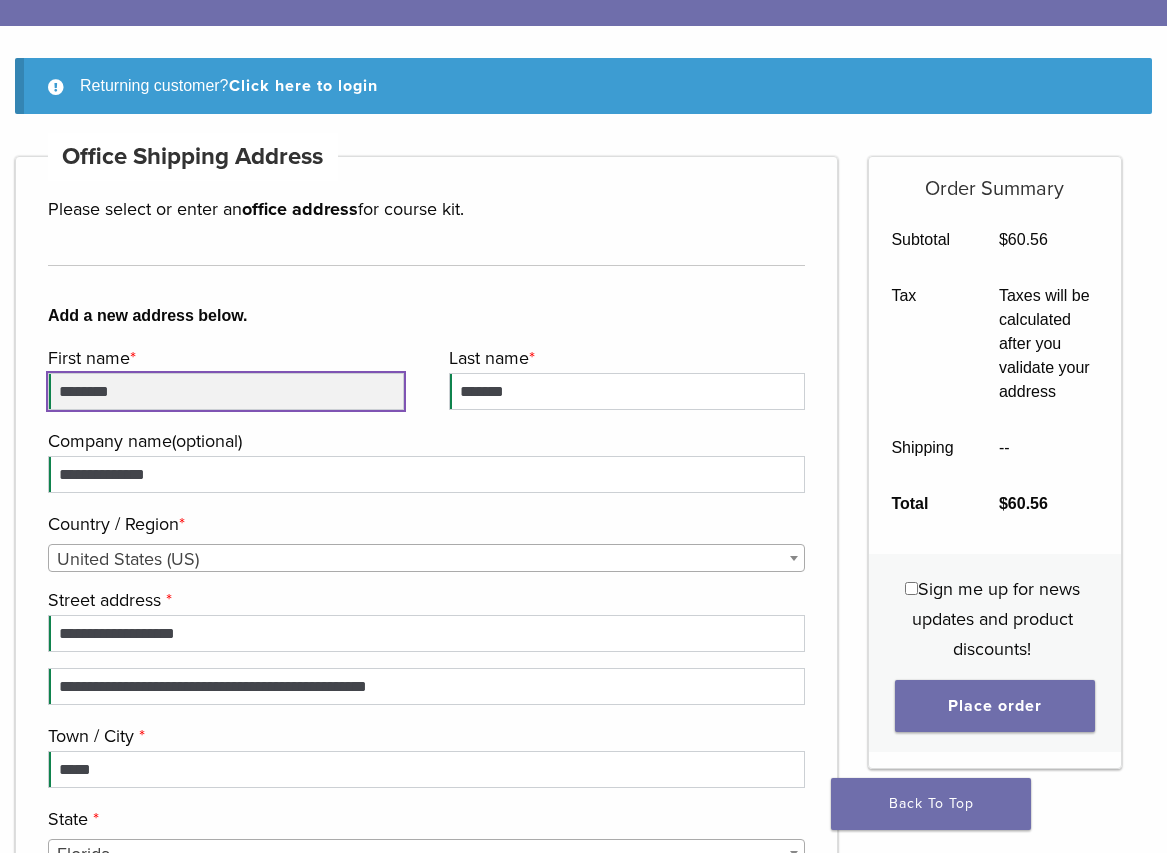 scroll, scrollTop: 214, scrollLeft: 0, axis: vertical 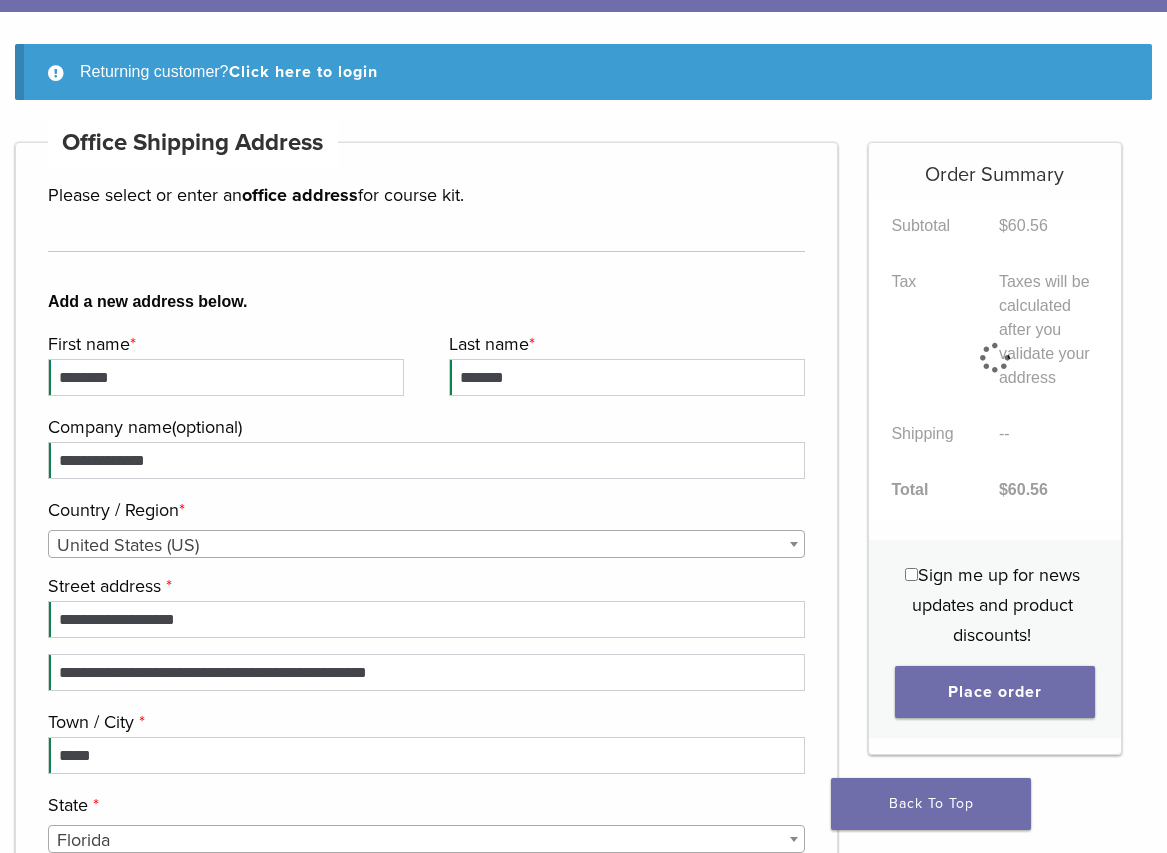 click on "Add a new address below." at bounding box center (426, 282) 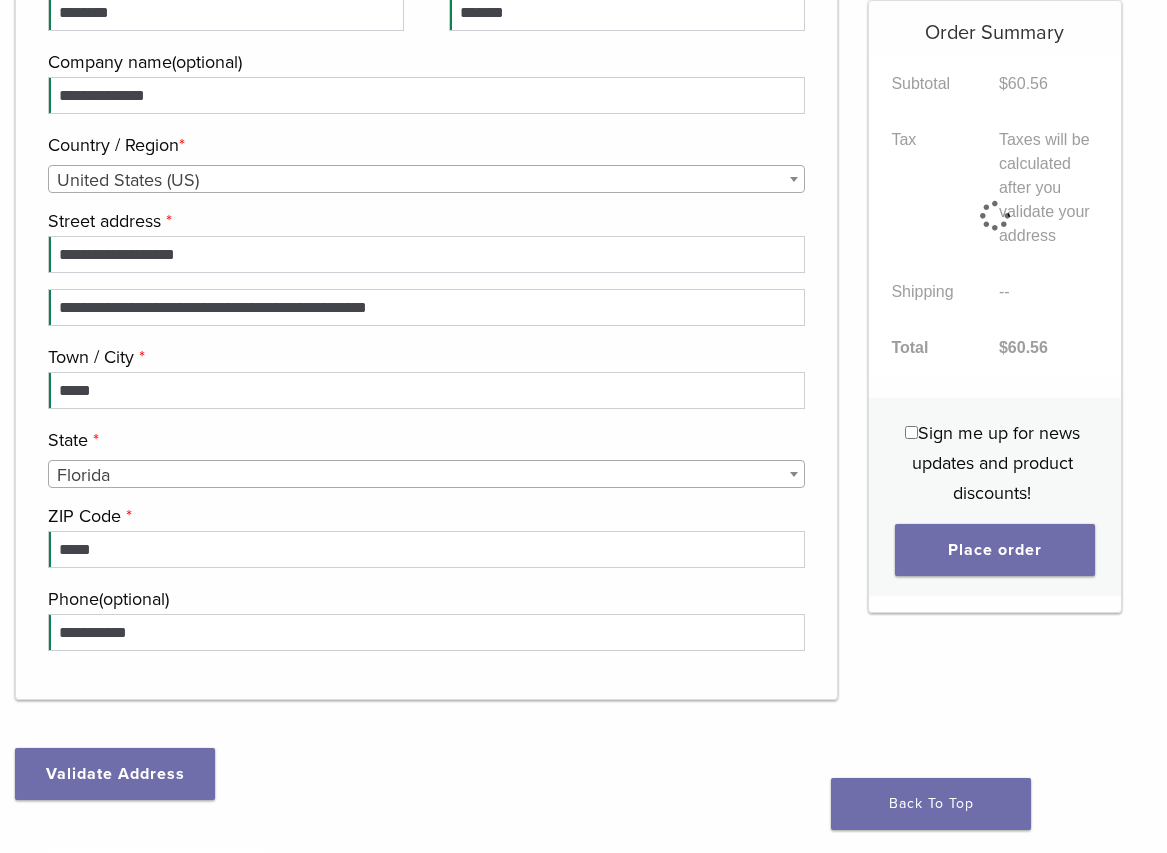 scroll, scrollTop: 614, scrollLeft: 0, axis: vertical 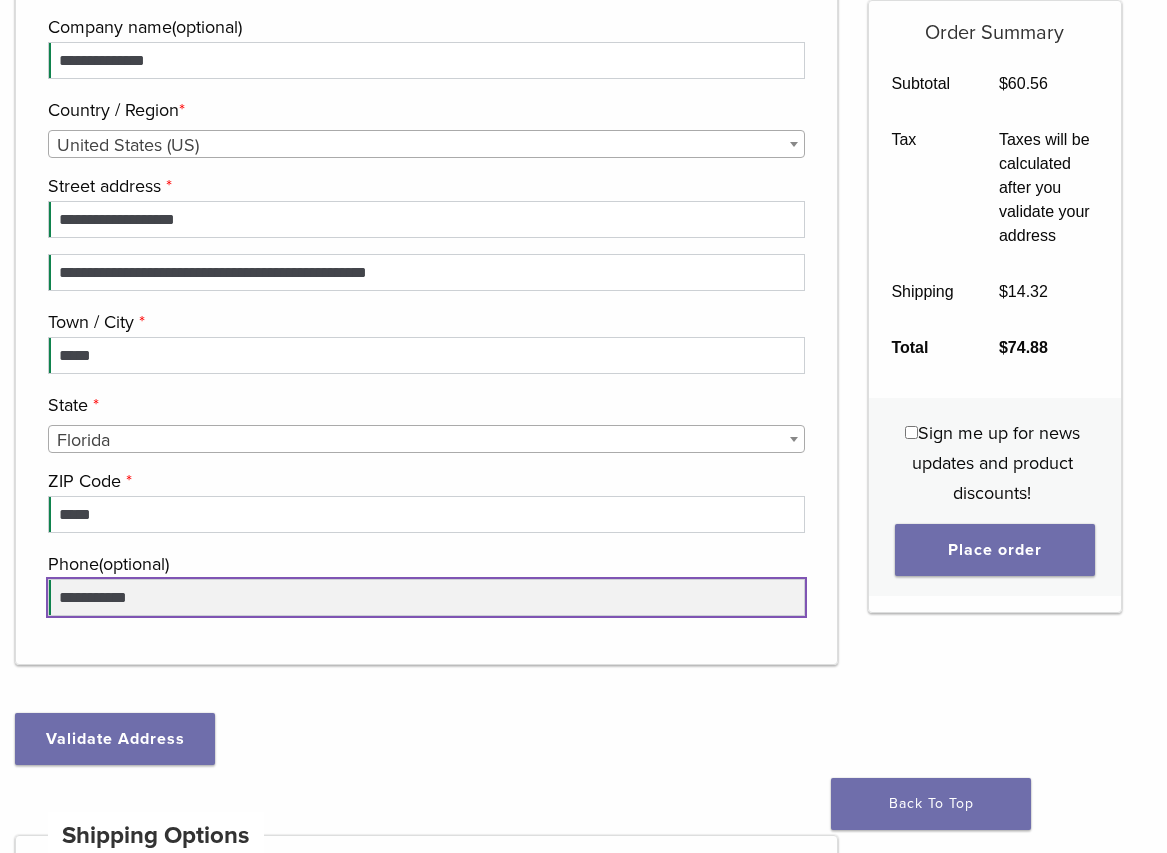 drag, startPoint x: 254, startPoint y: 609, endPoint x: 59, endPoint y: 609, distance: 195 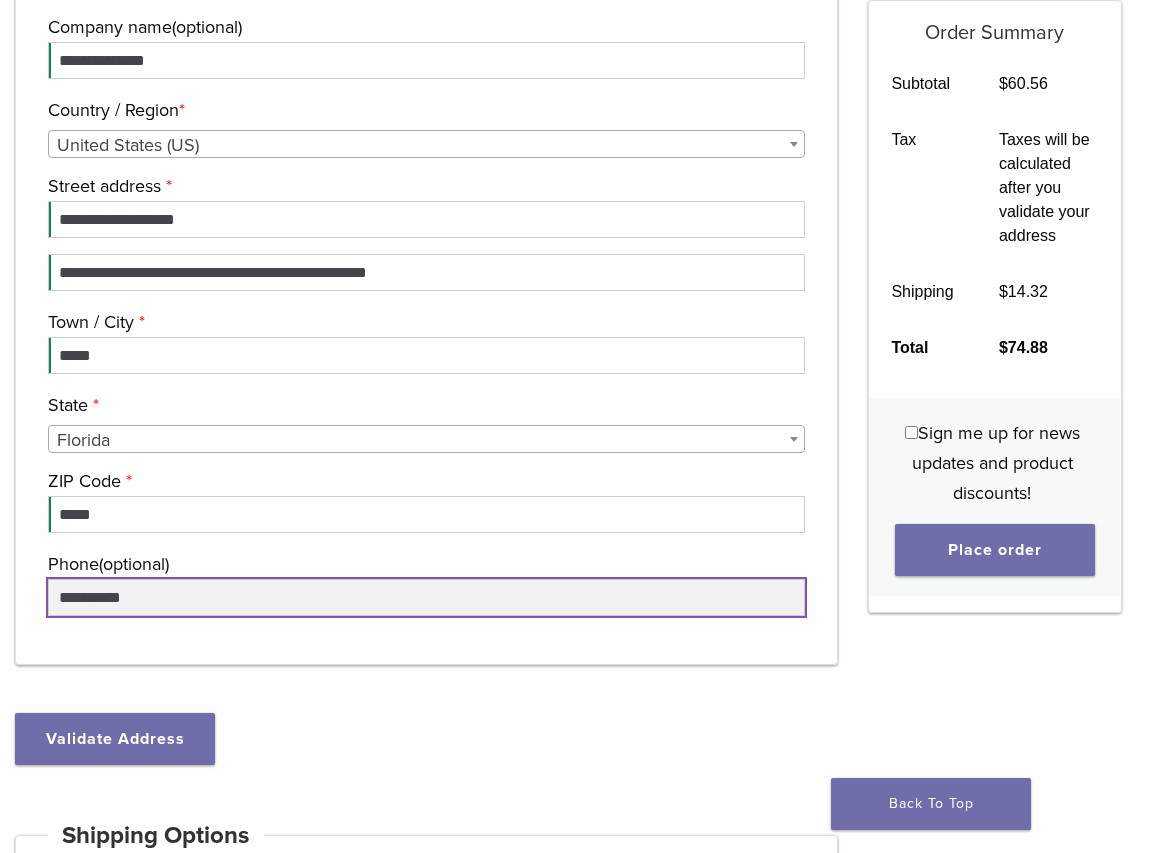 type on "**********" 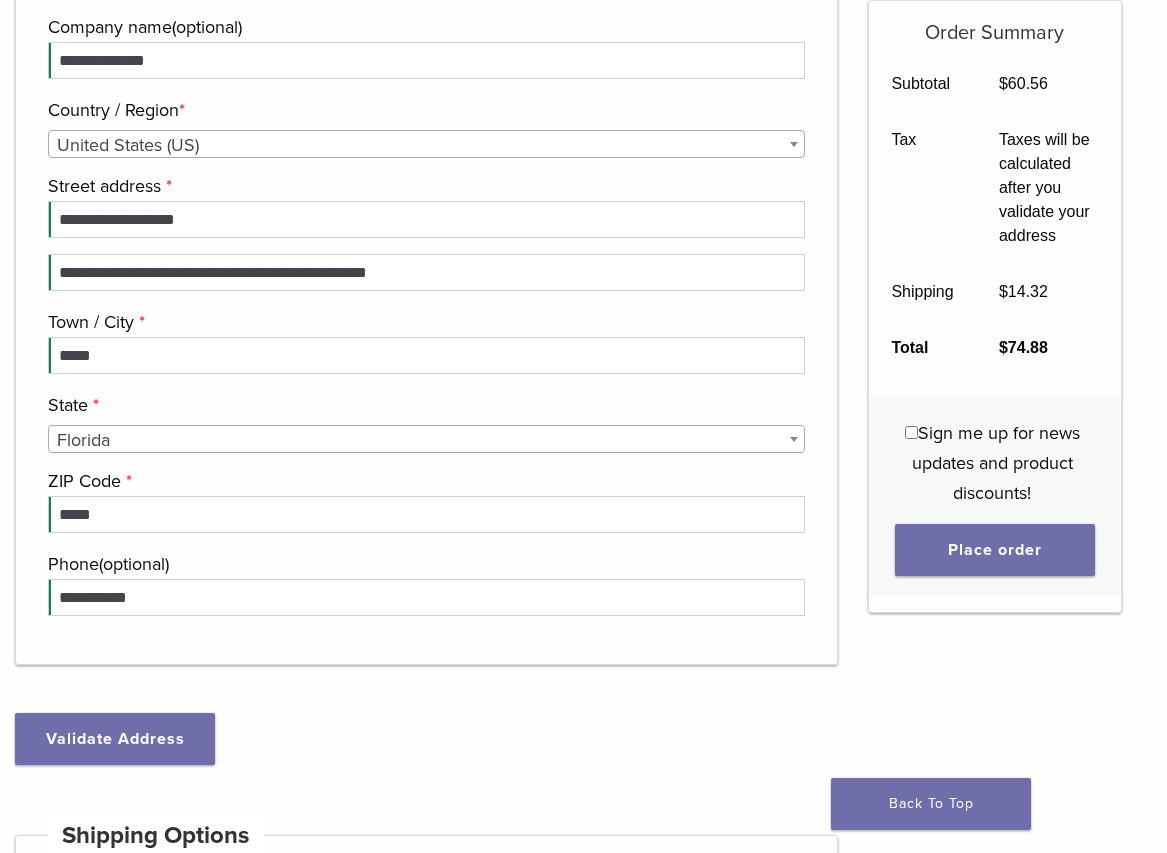 click on "Order Summary
Subtotal
$ 60.56
Tax
Taxes will be calculated after you validate your address
Shipping
$ 14.32
Total
$ 74.88
Sign me up for news updates and product discounts!
Place order" at bounding box center (995, 1202) 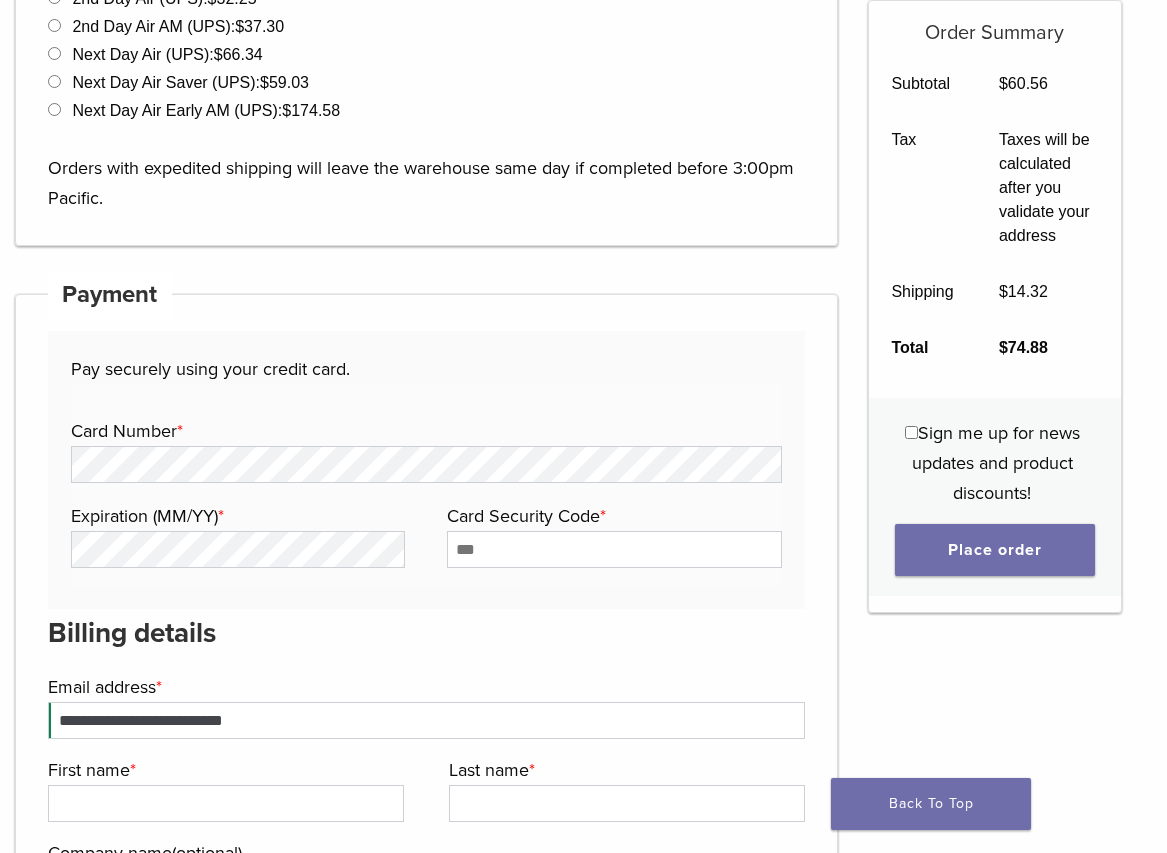 scroll, scrollTop: 1614, scrollLeft: 0, axis: vertical 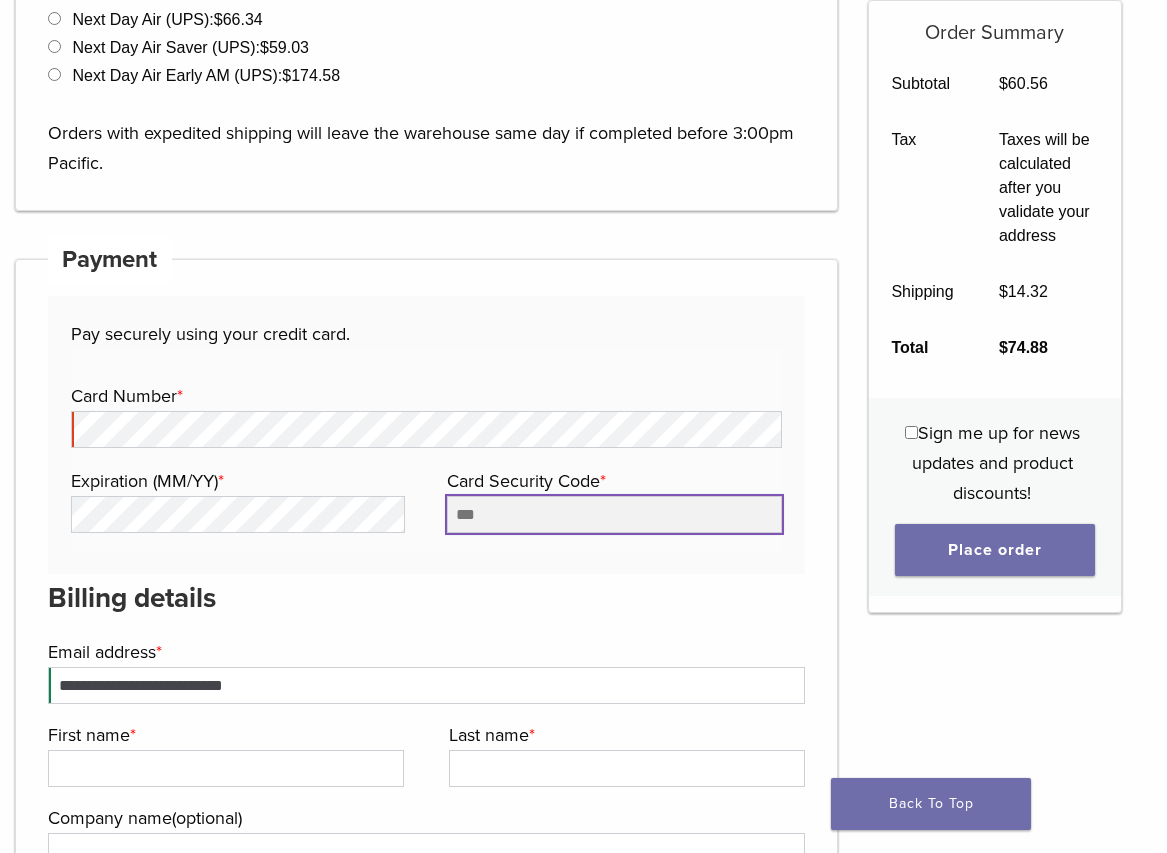 type on "****" 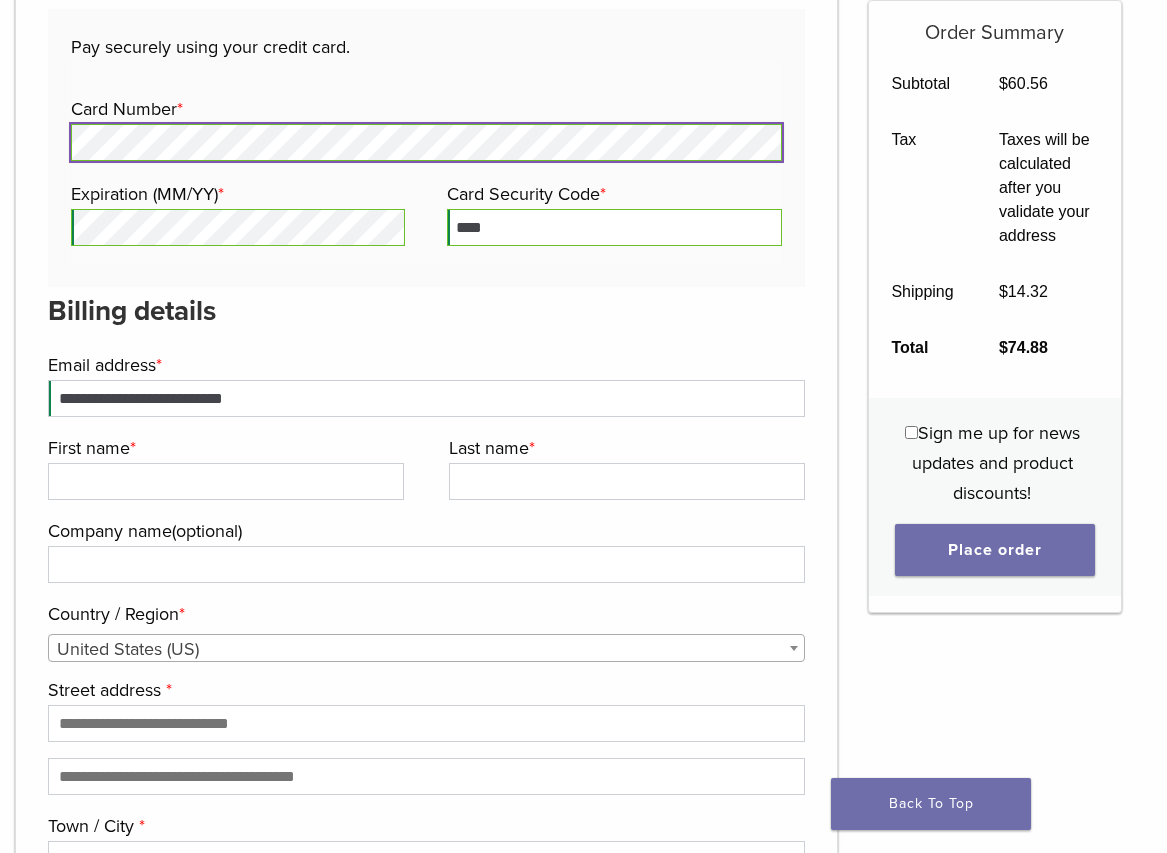 scroll, scrollTop: 1914, scrollLeft: 0, axis: vertical 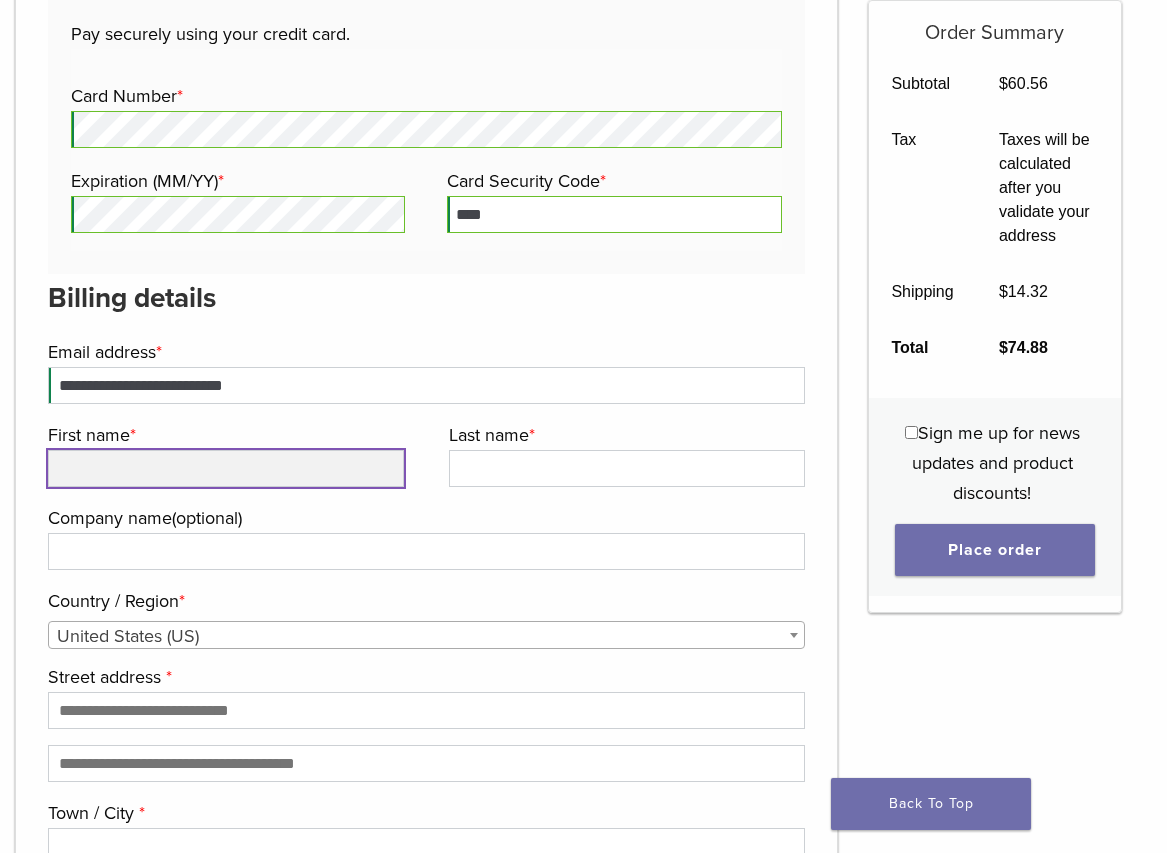 click on "First name  *" at bounding box center [226, 468] 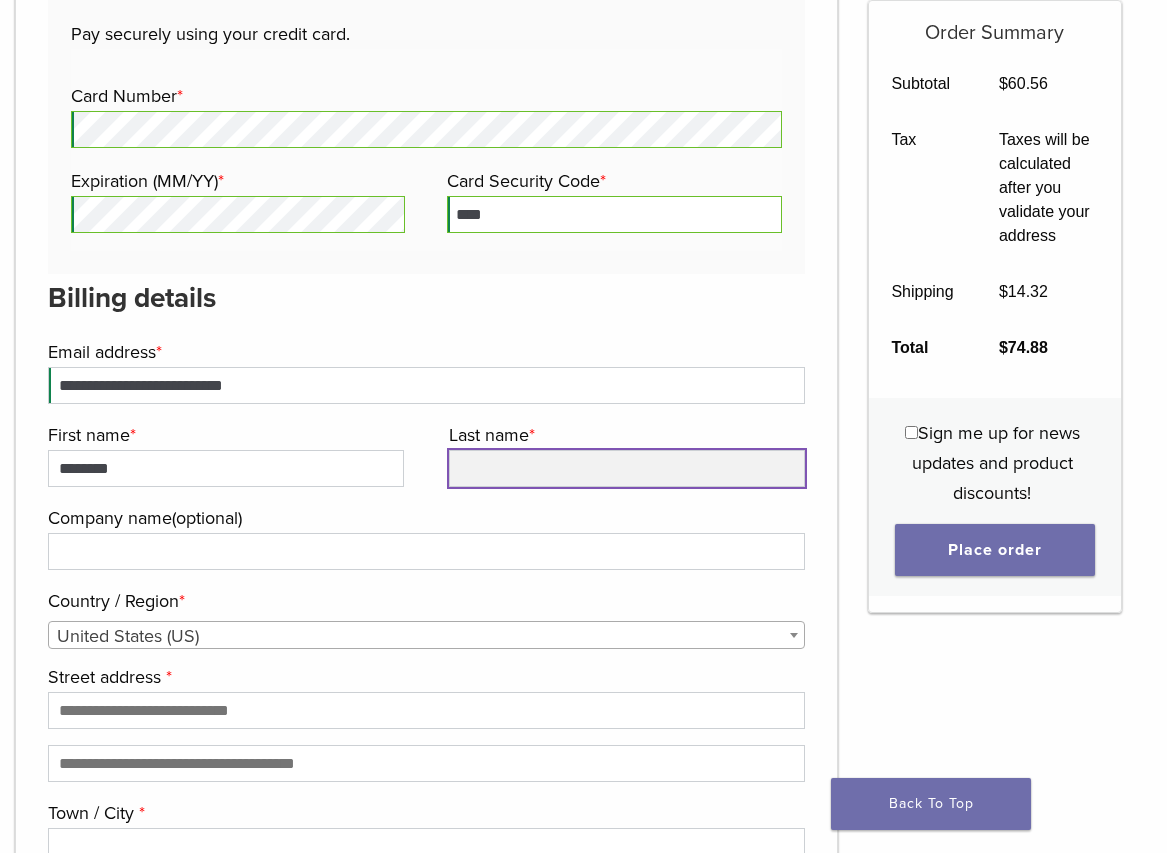 type on "*******" 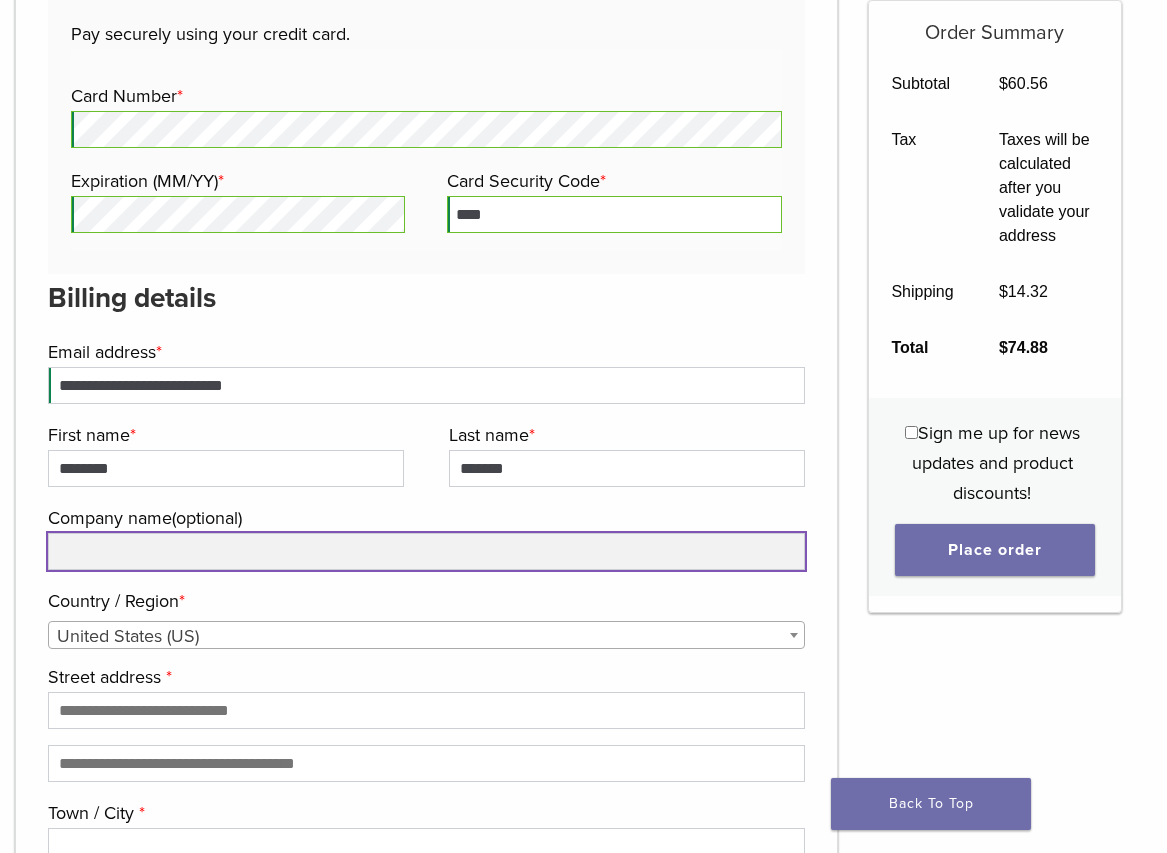 type on "**********" 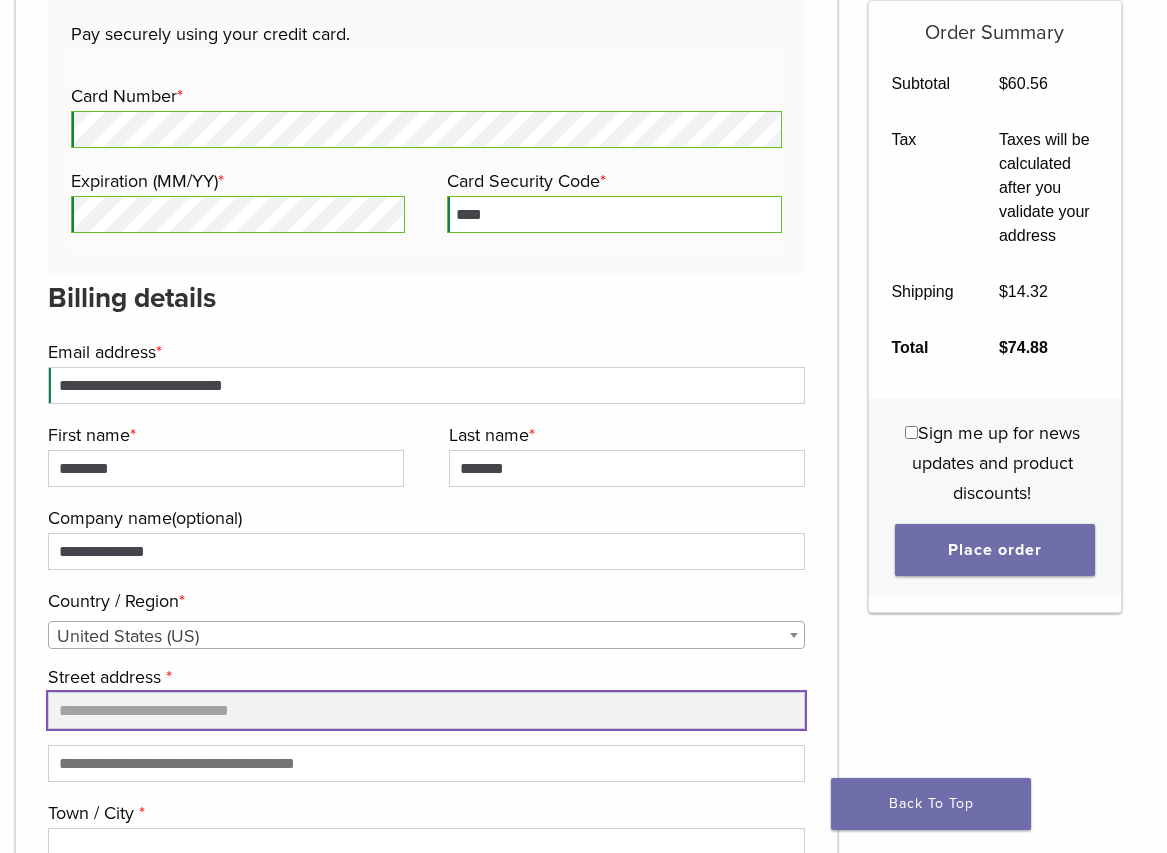 type on "**********" 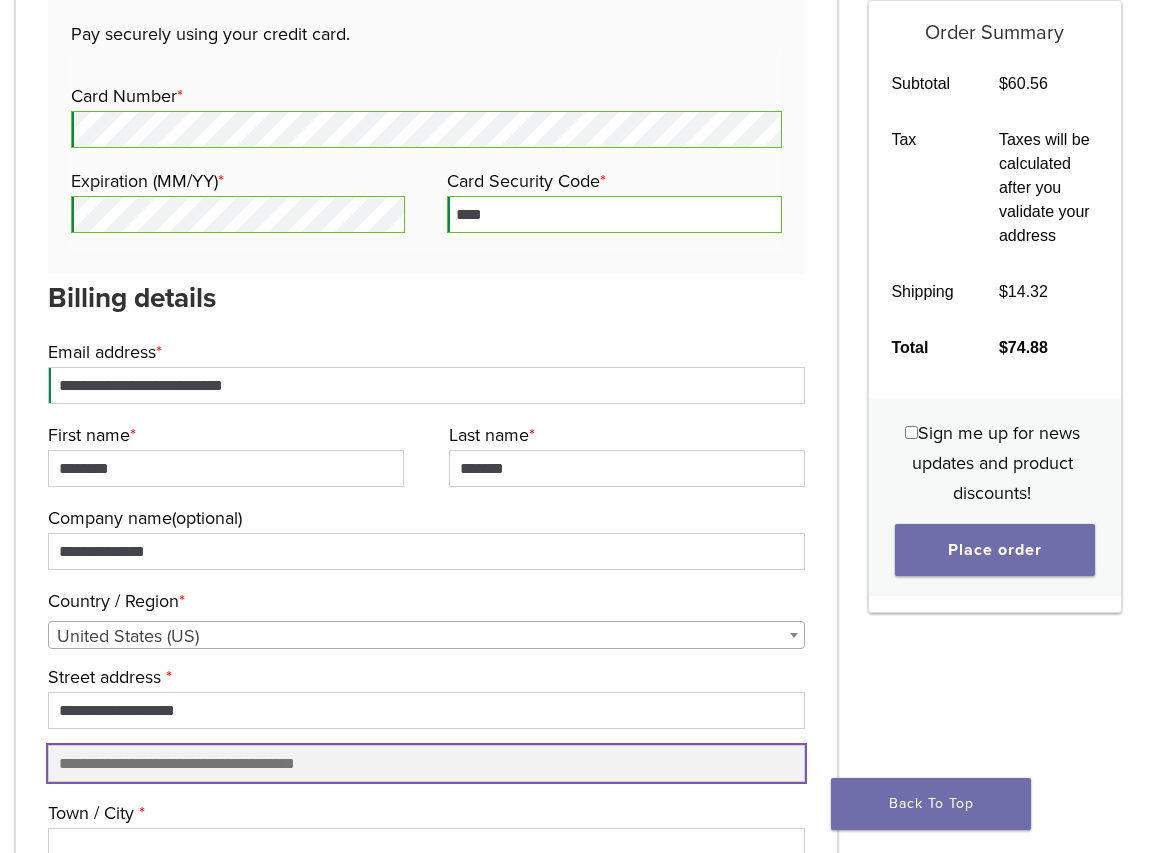 type on "**********" 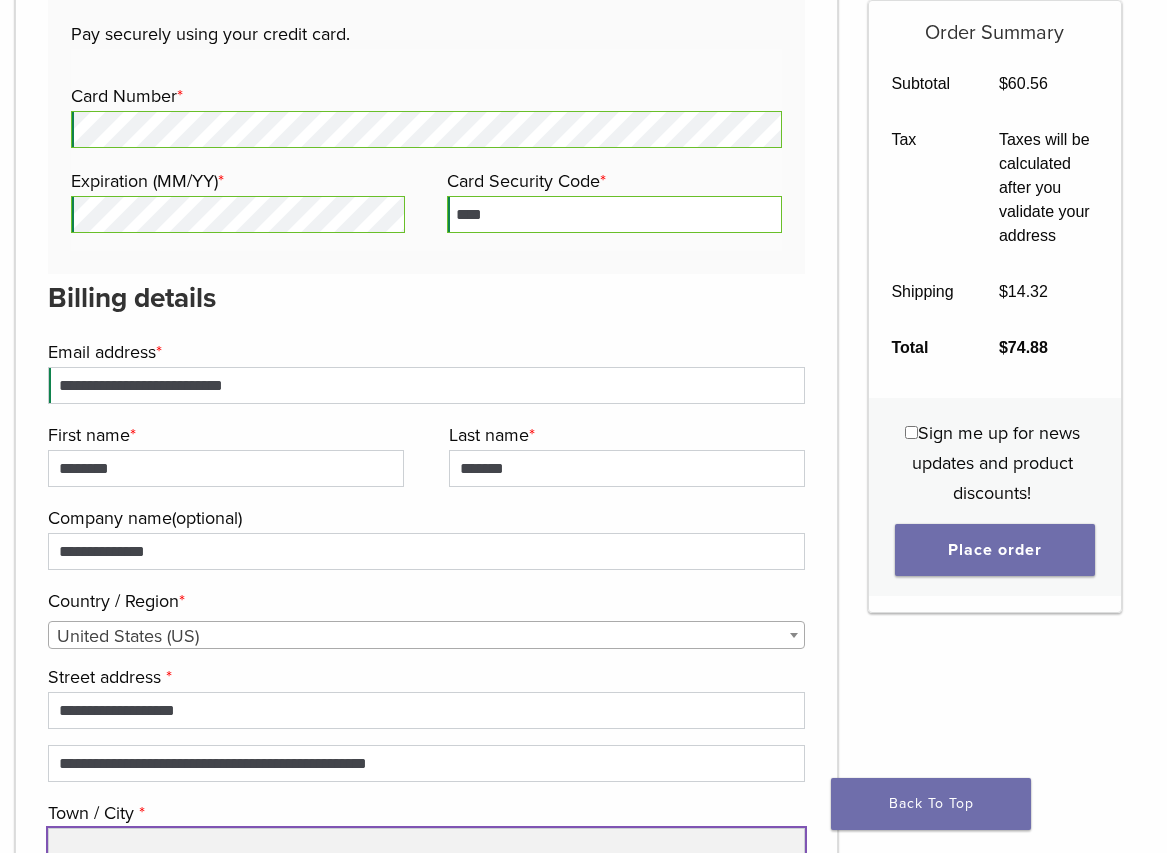 type on "*****" 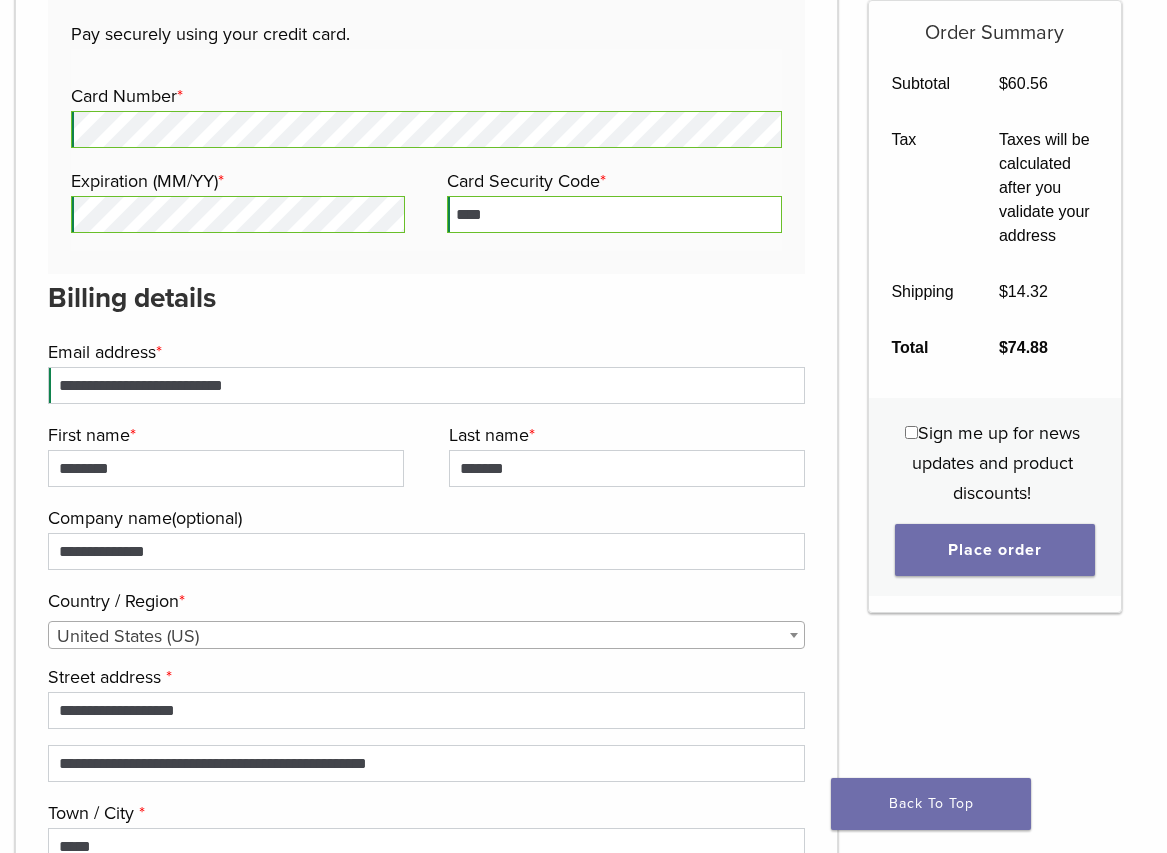 select on "**" 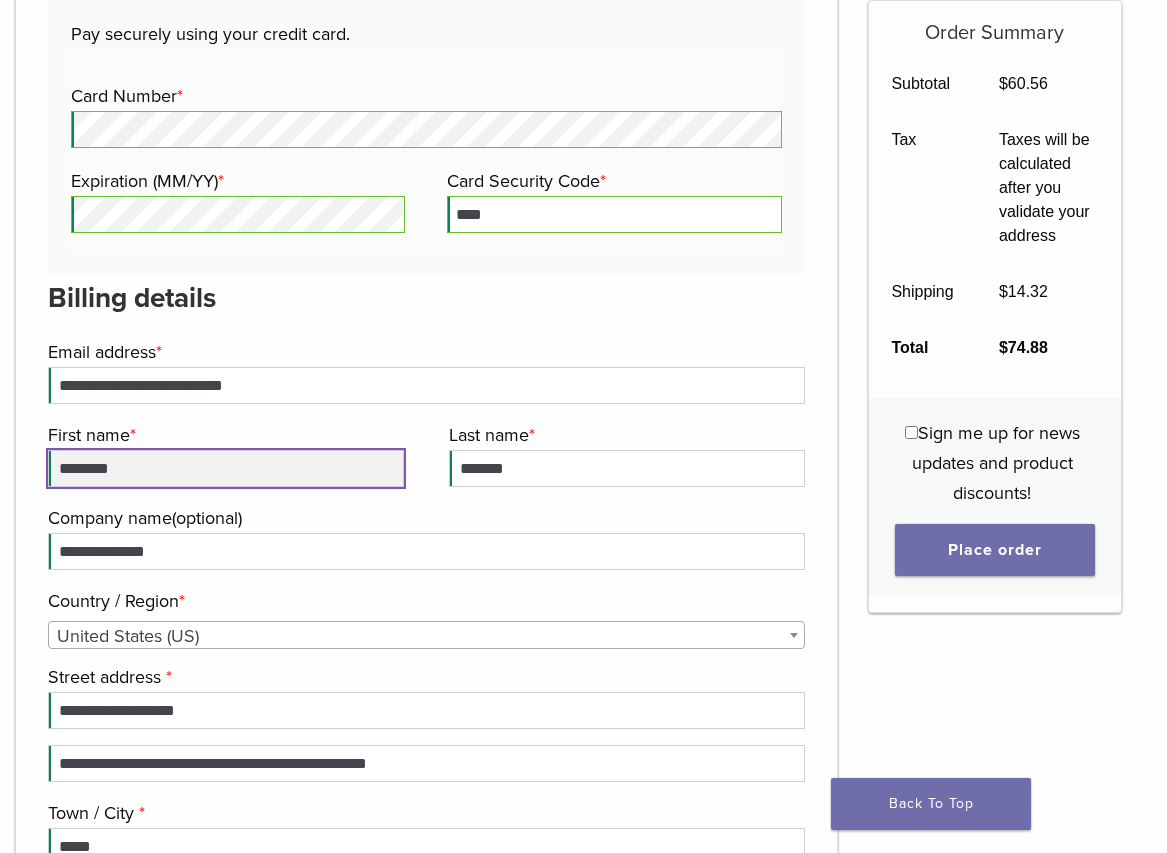 scroll, scrollTop: 2417, scrollLeft: 0, axis: vertical 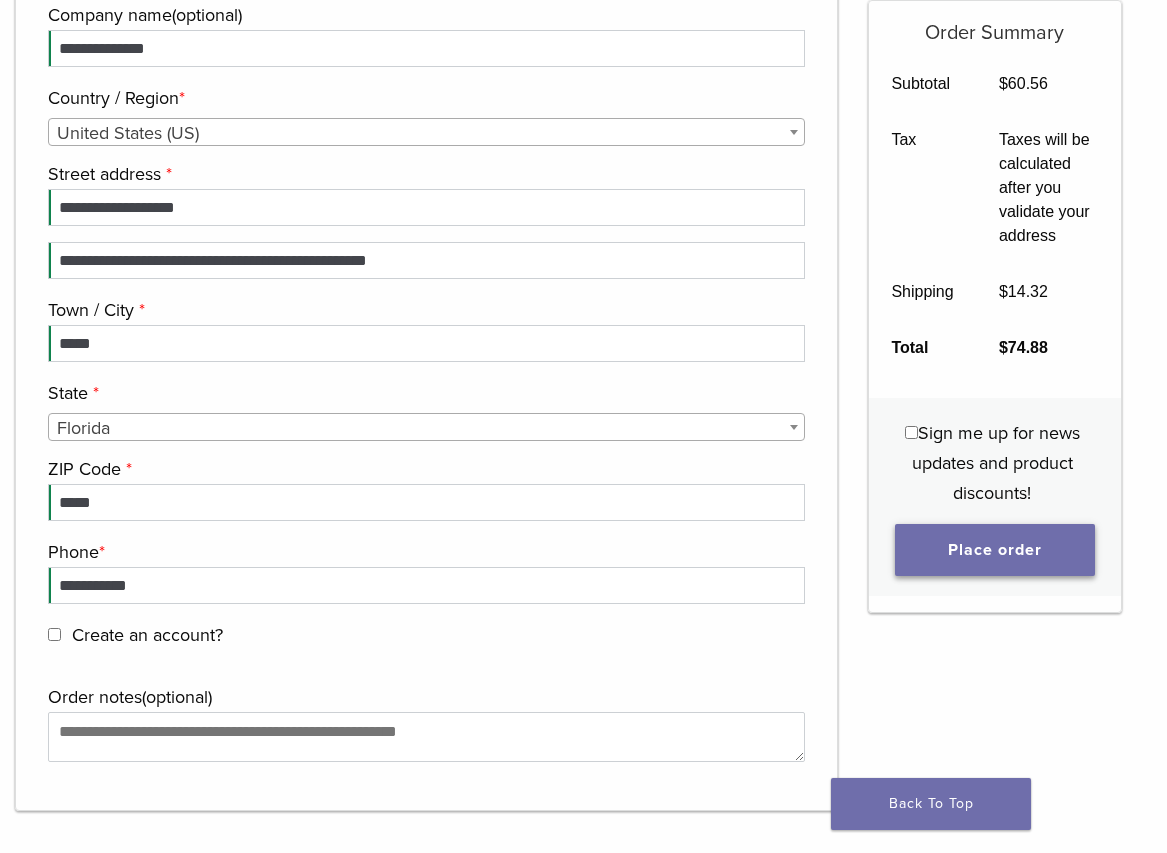 click on "Place order" at bounding box center [995, 550] 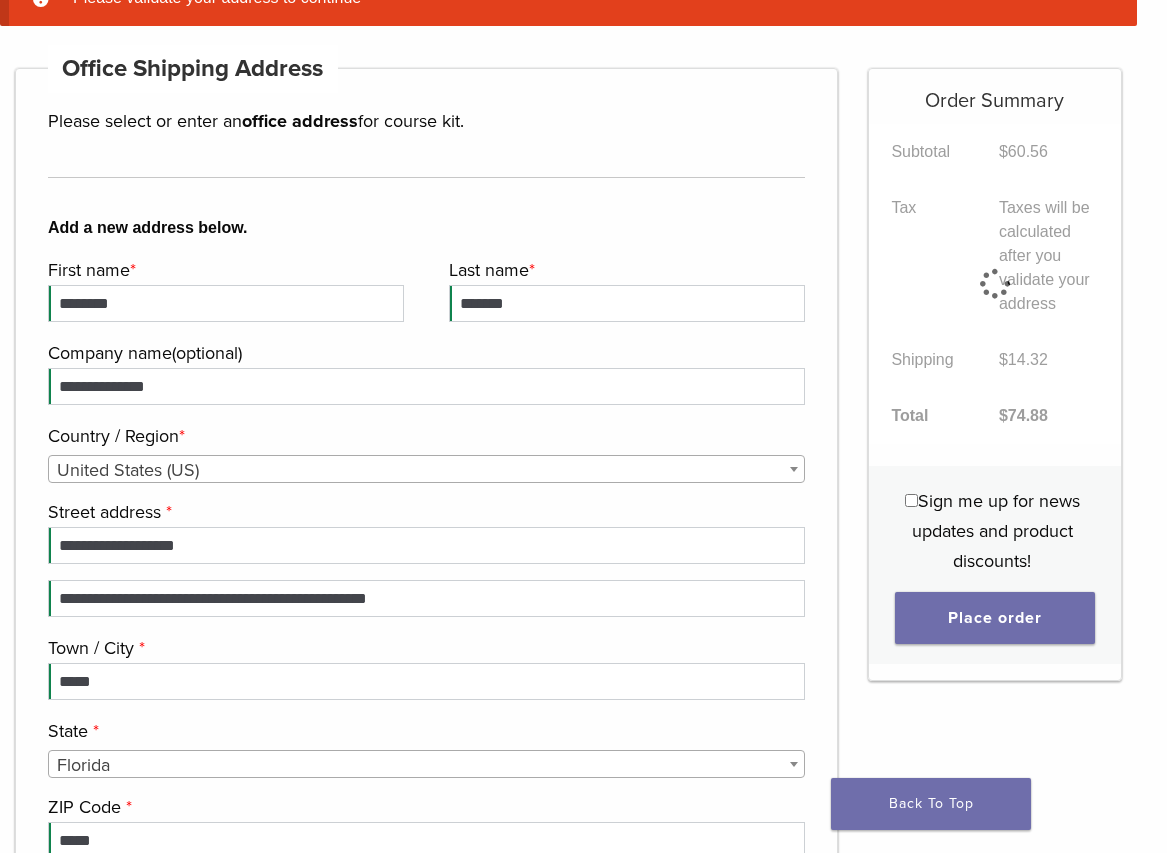 scroll, scrollTop: 256, scrollLeft: 0, axis: vertical 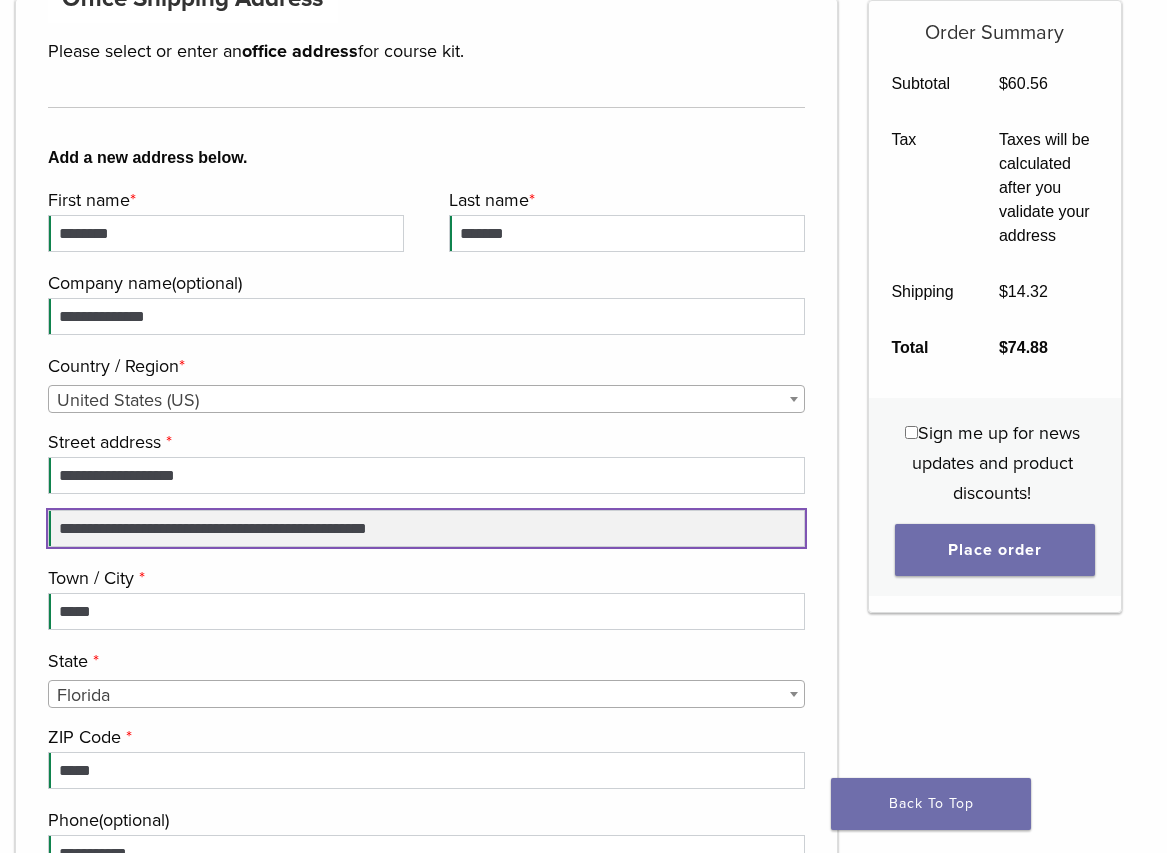 drag, startPoint x: 454, startPoint y: 536, endPoint x: 145, endPoint y: 542, distance: 309.05826 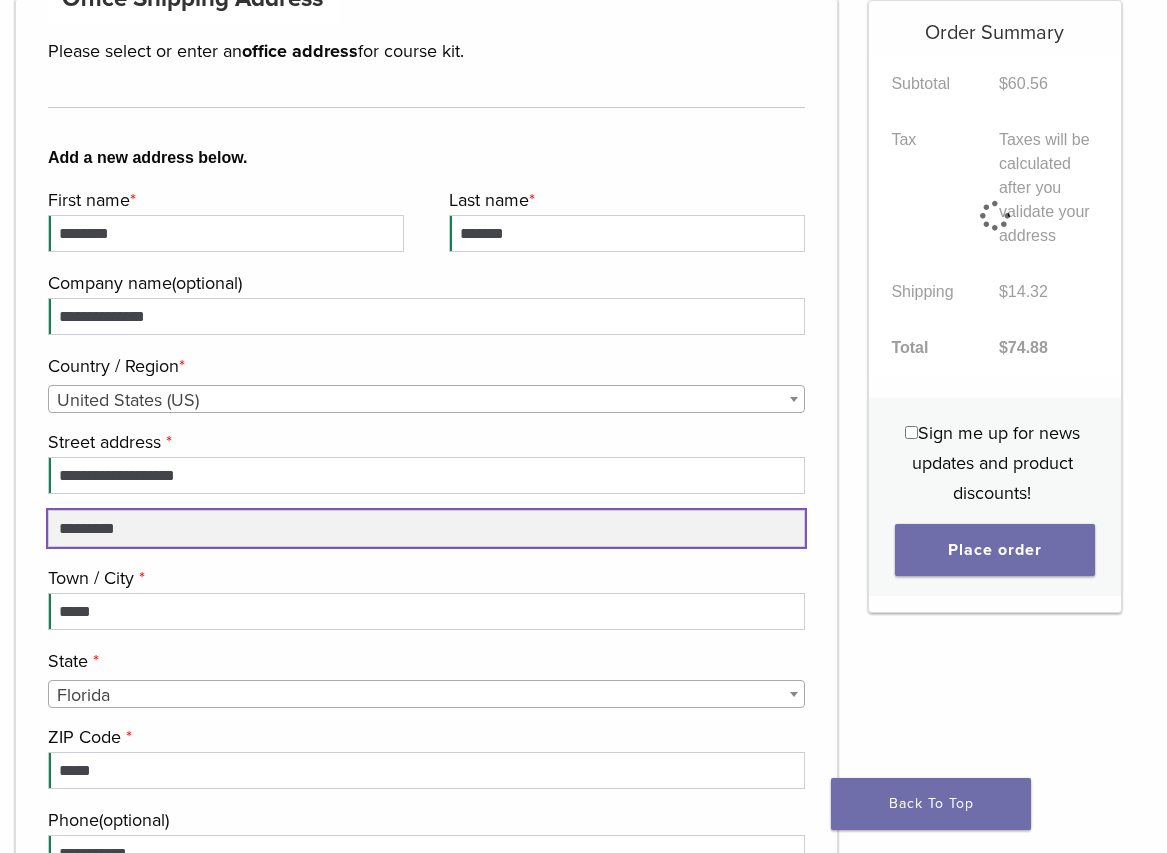 type on "*********" 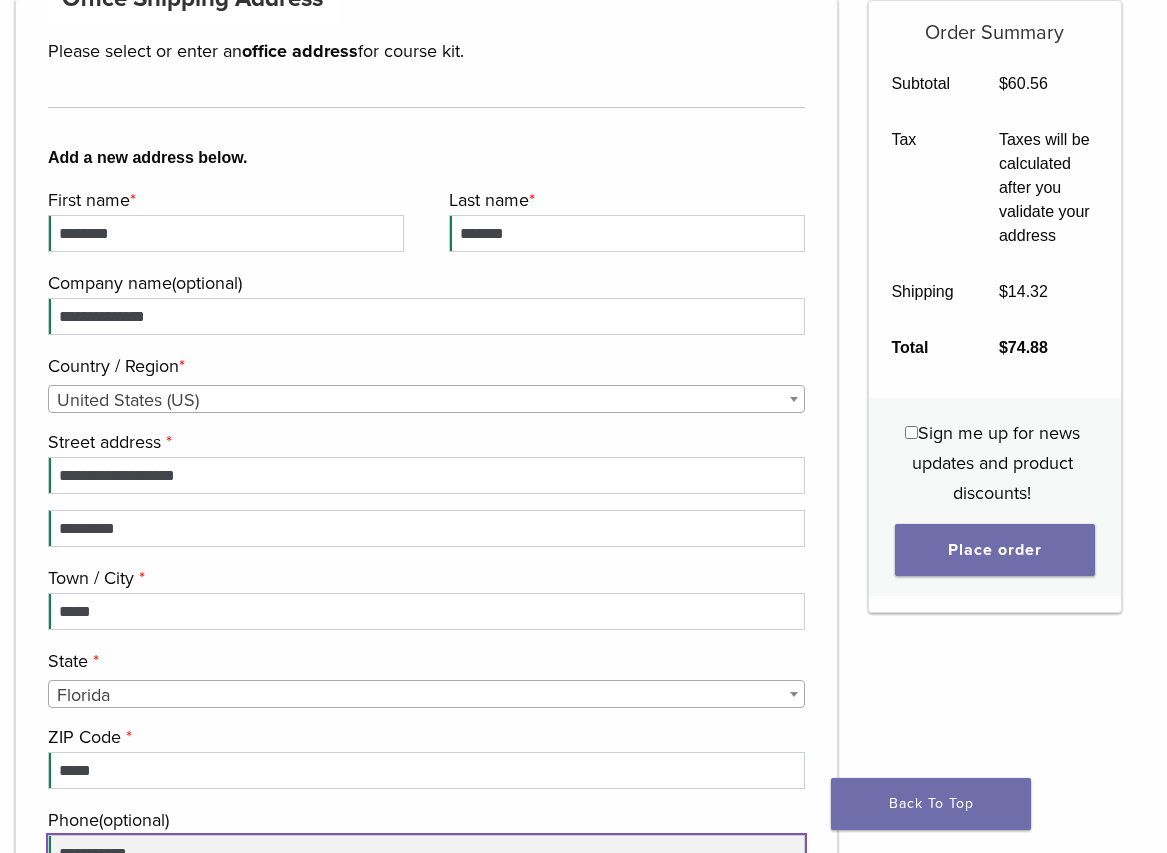 scroll, scrollTop: 475, scrollLeft: 0, axis: vertical 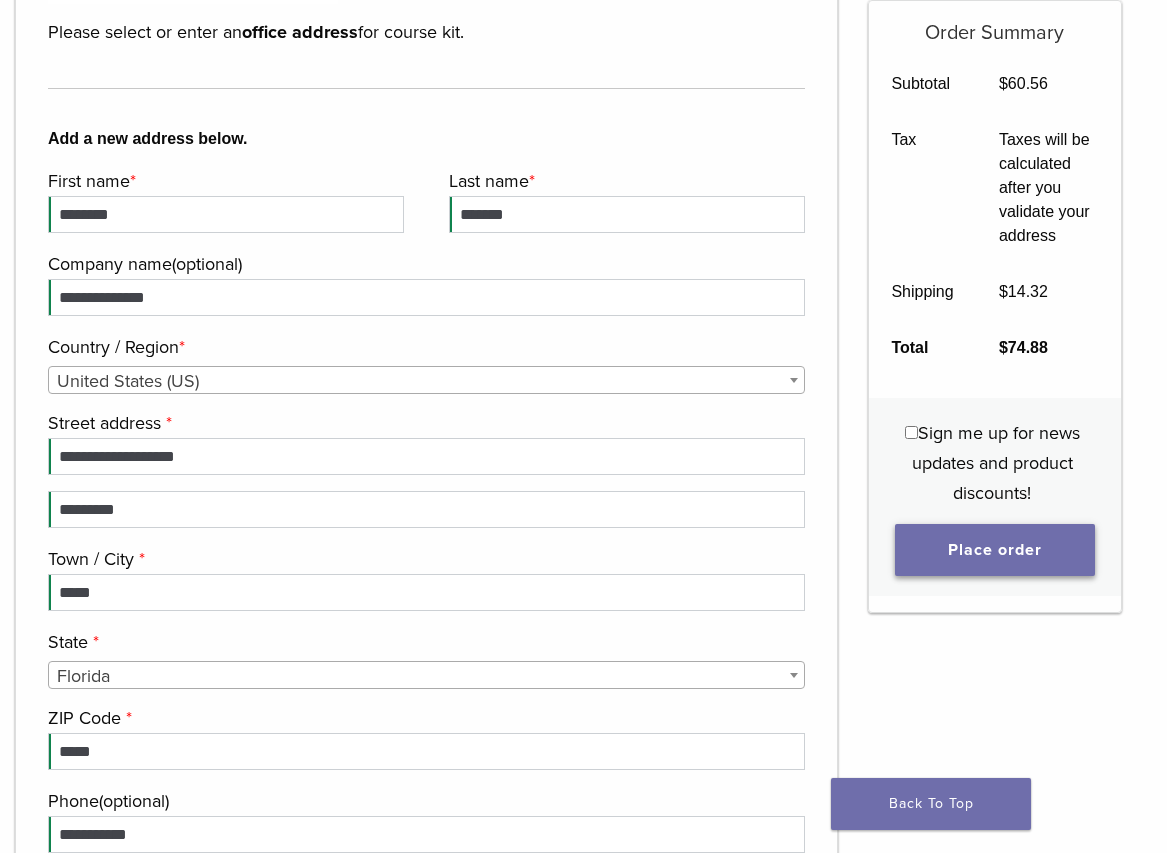click on "Place order" at bounding box center (995, 550) 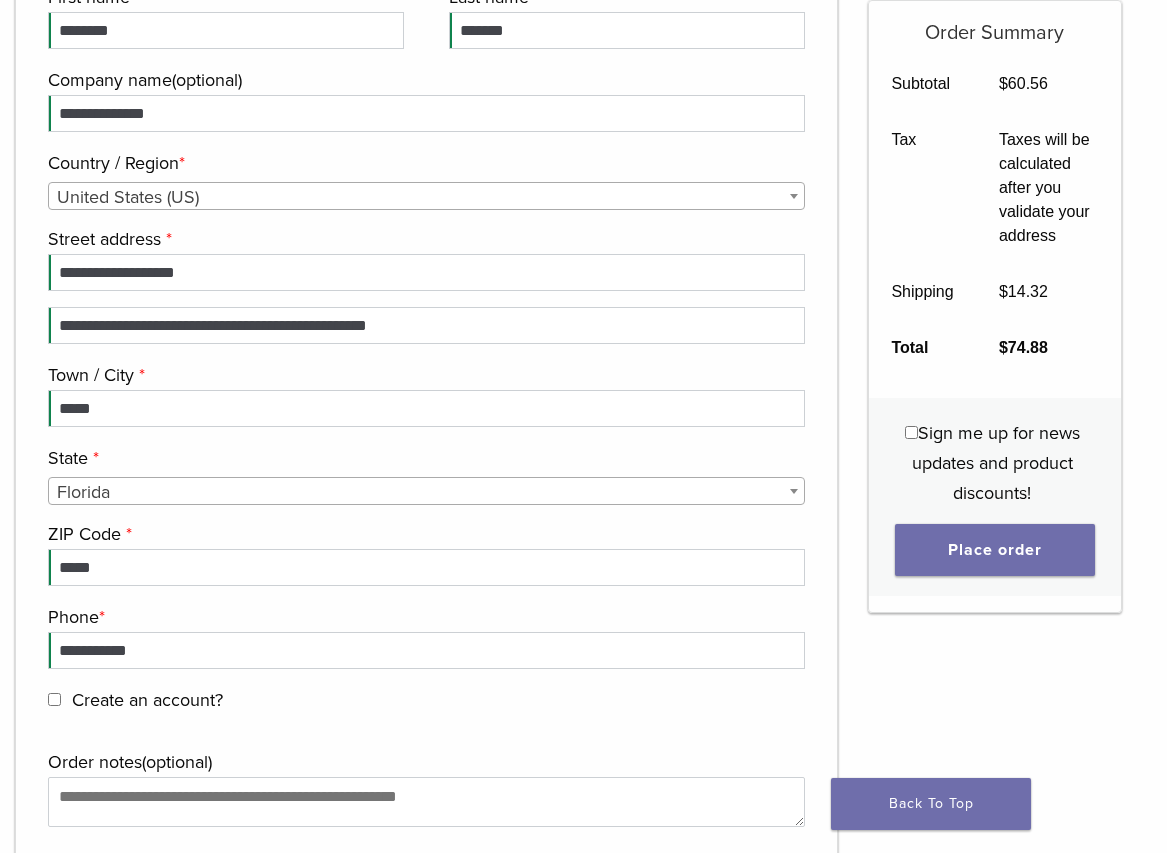 scroll, scrollTop: 2456, scrollLeft: 0, axis: vertical 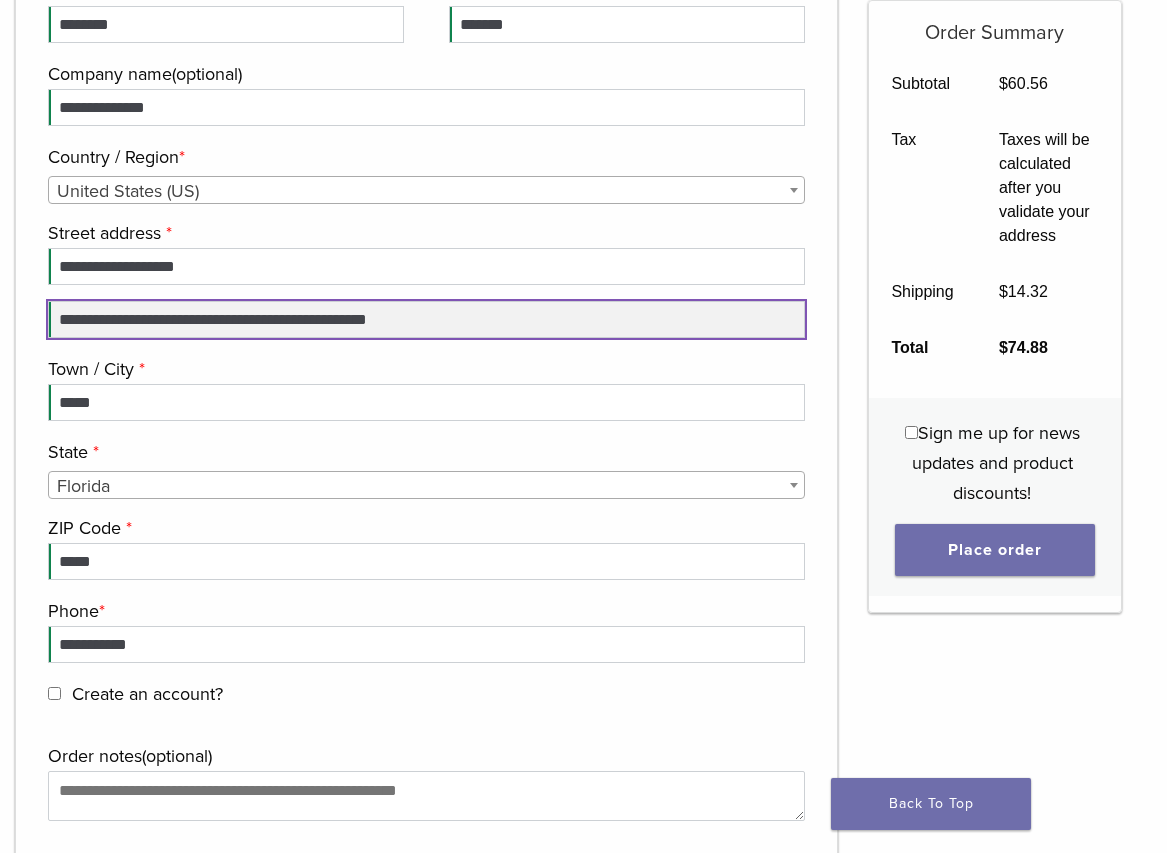drag, startPoint x: 397, startPoint y: 331, endPoint x: 135, endPoint y: 337, distance: 262.0687 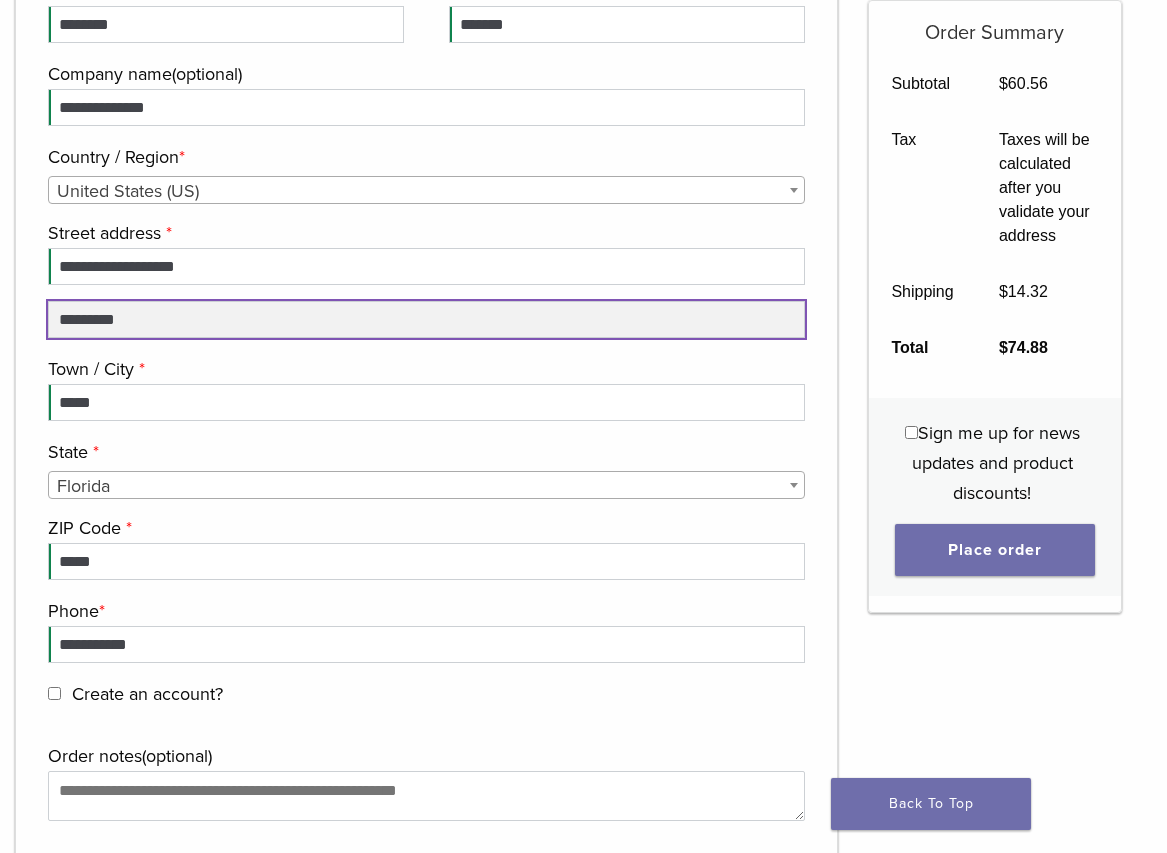 type on "*********" 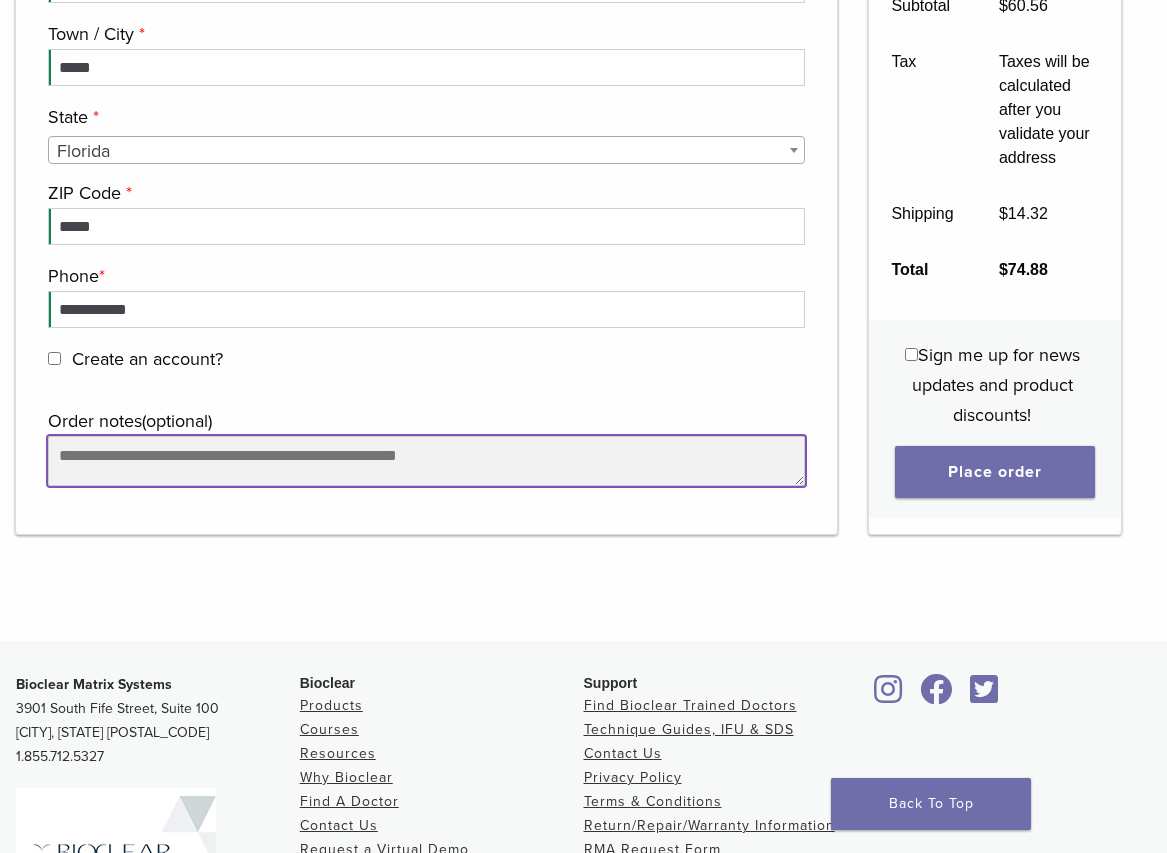 scroll, scrollTop: 2756, scrollLeft: 0, axis: vertical 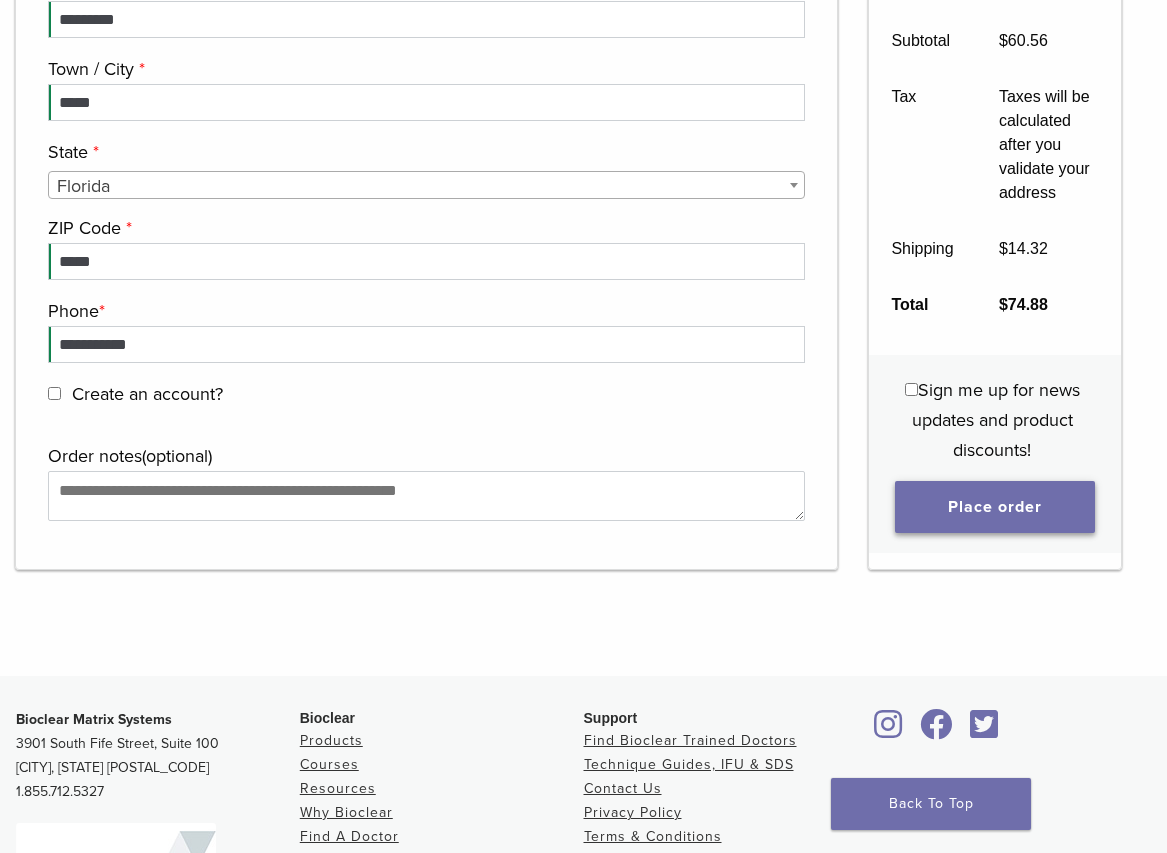click on "Place order" at bounding box center [995, 507] 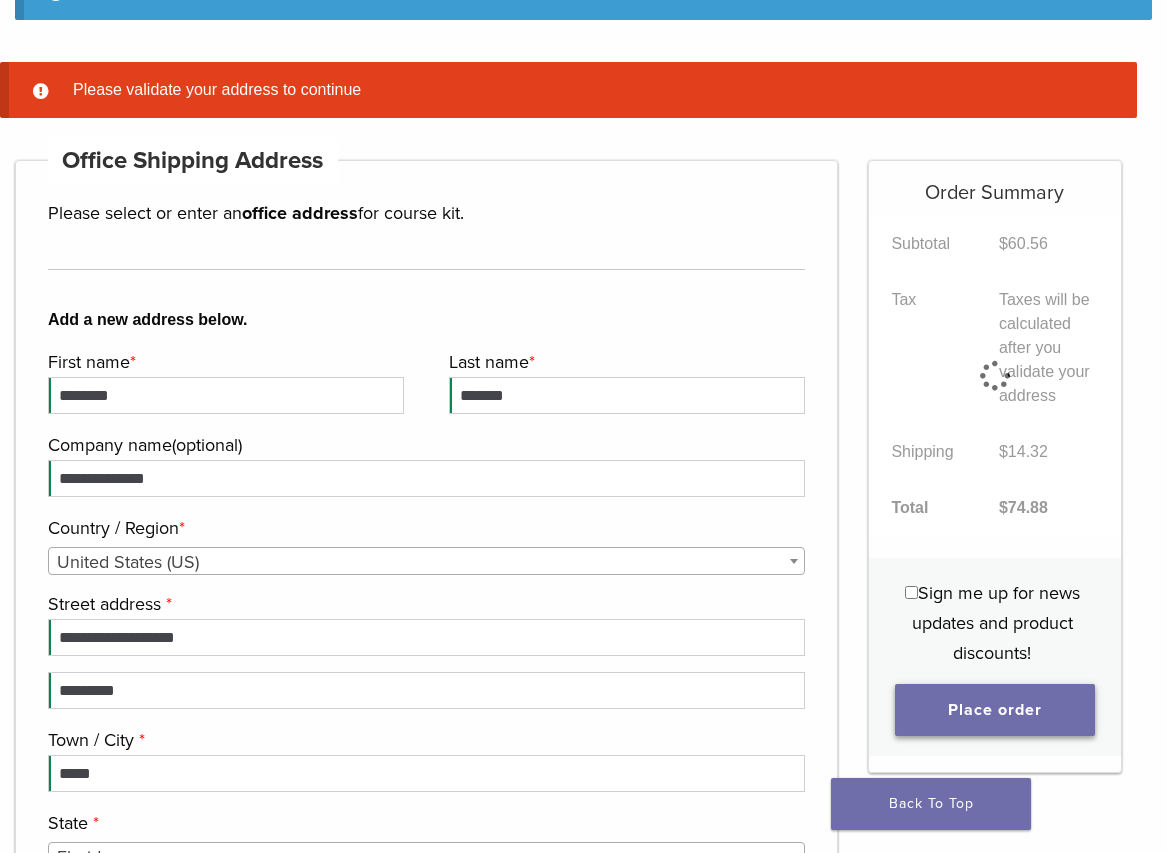 scroll, scrollTop: 256, scrollLeft: 0, axis: vertical 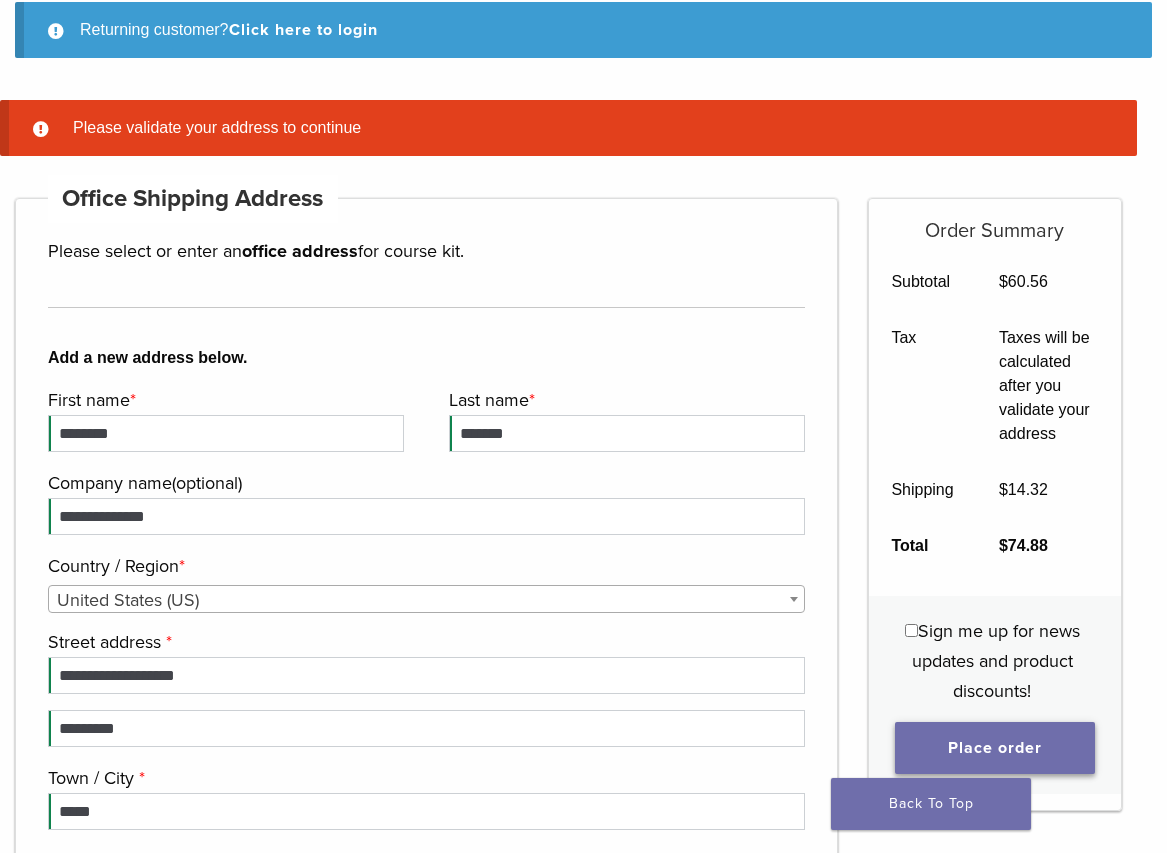 click on "Place order" at bounding box center (995, 748) 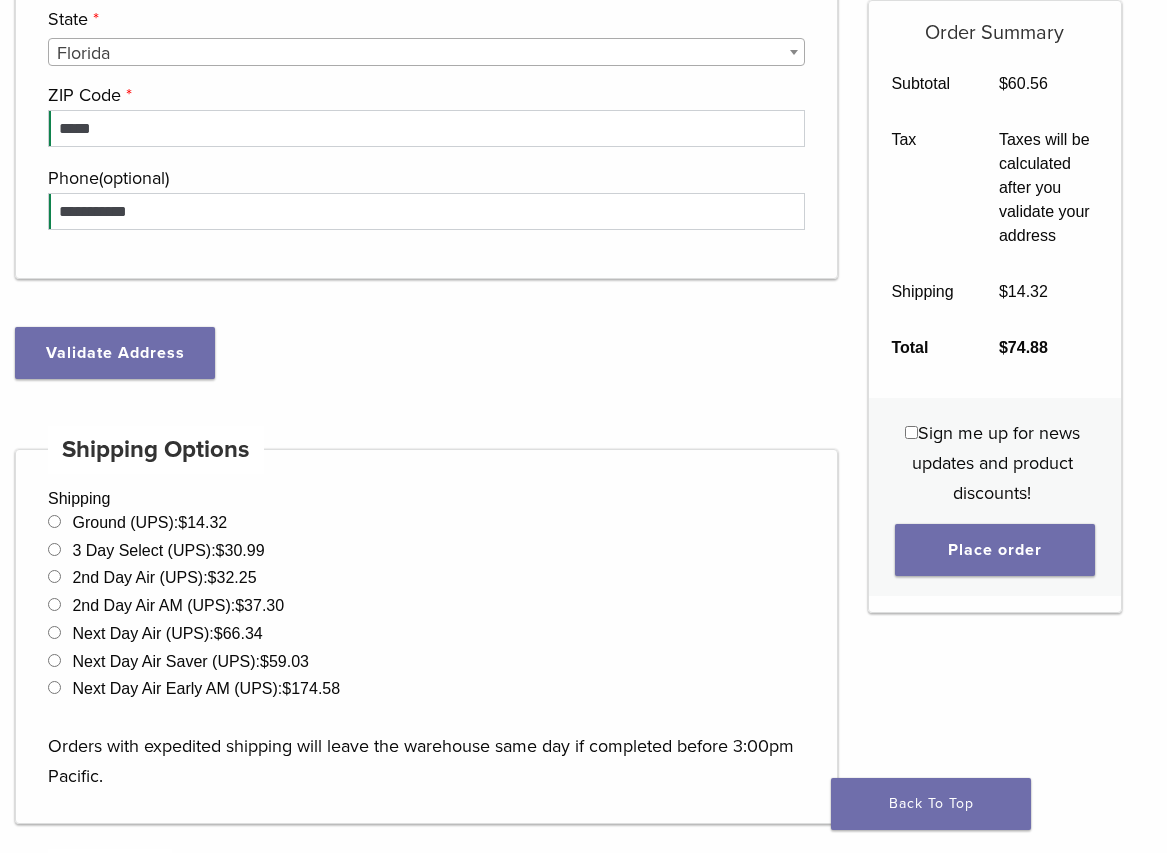 scroll, scrollTop: 1256, scrollLeft: 0, axis: vertical 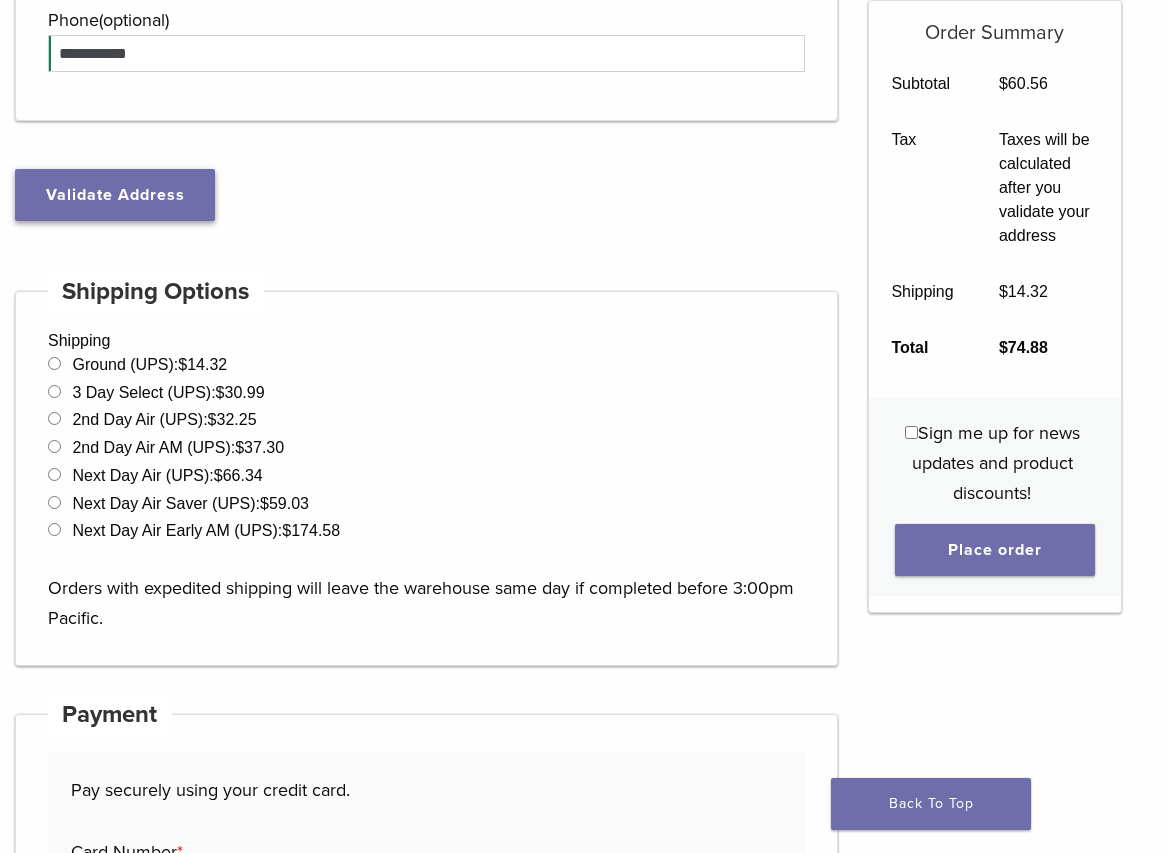 click on "Validate Address" at bounding box center (115, 195) 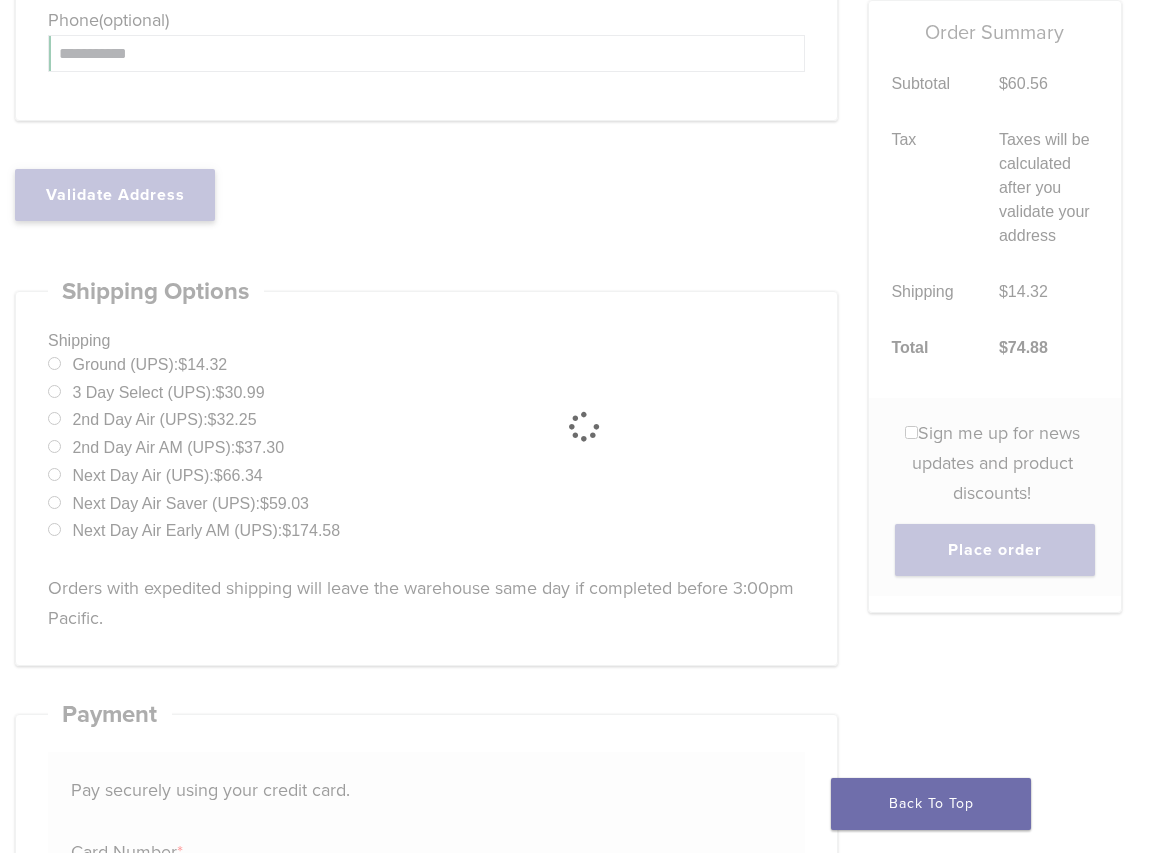 type on "**********" 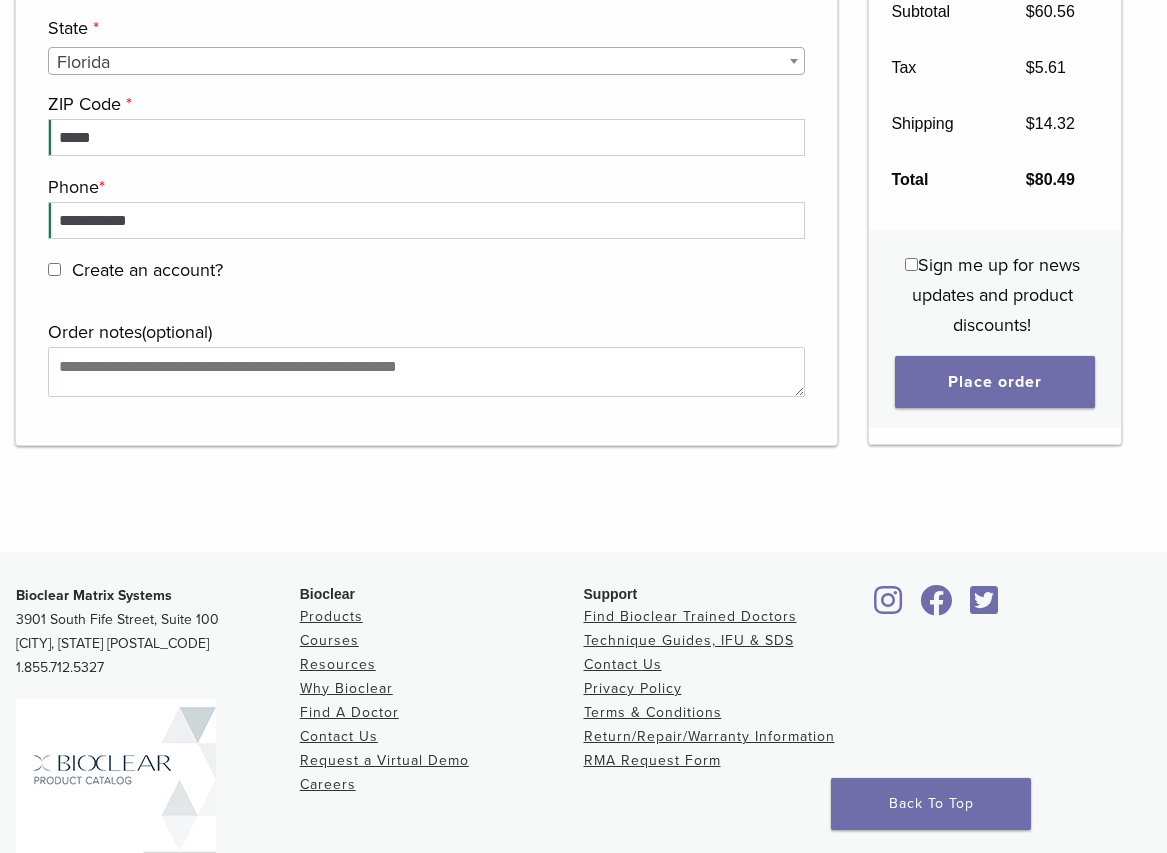 scroll, scrollTop: 2858, scrollLeft: 0, axis: vertical 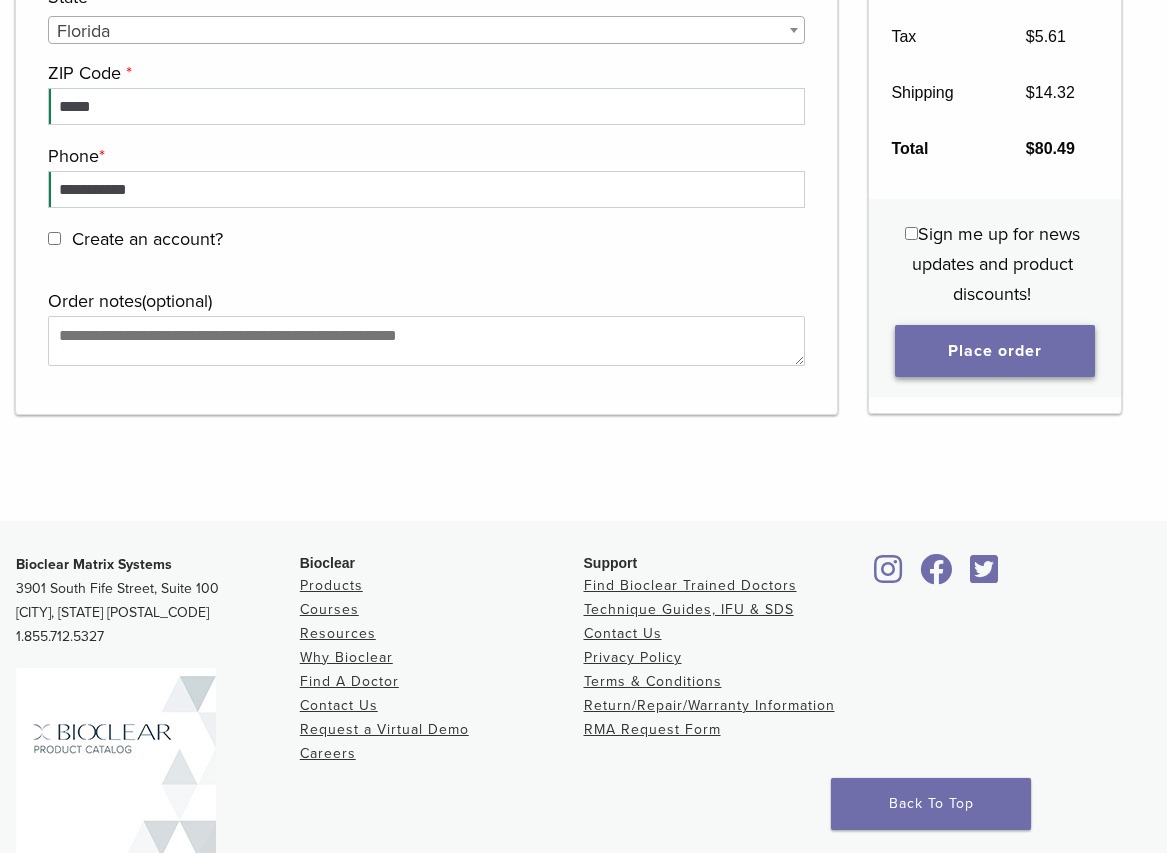 click on "Place order" at bounding box center [995, 352] 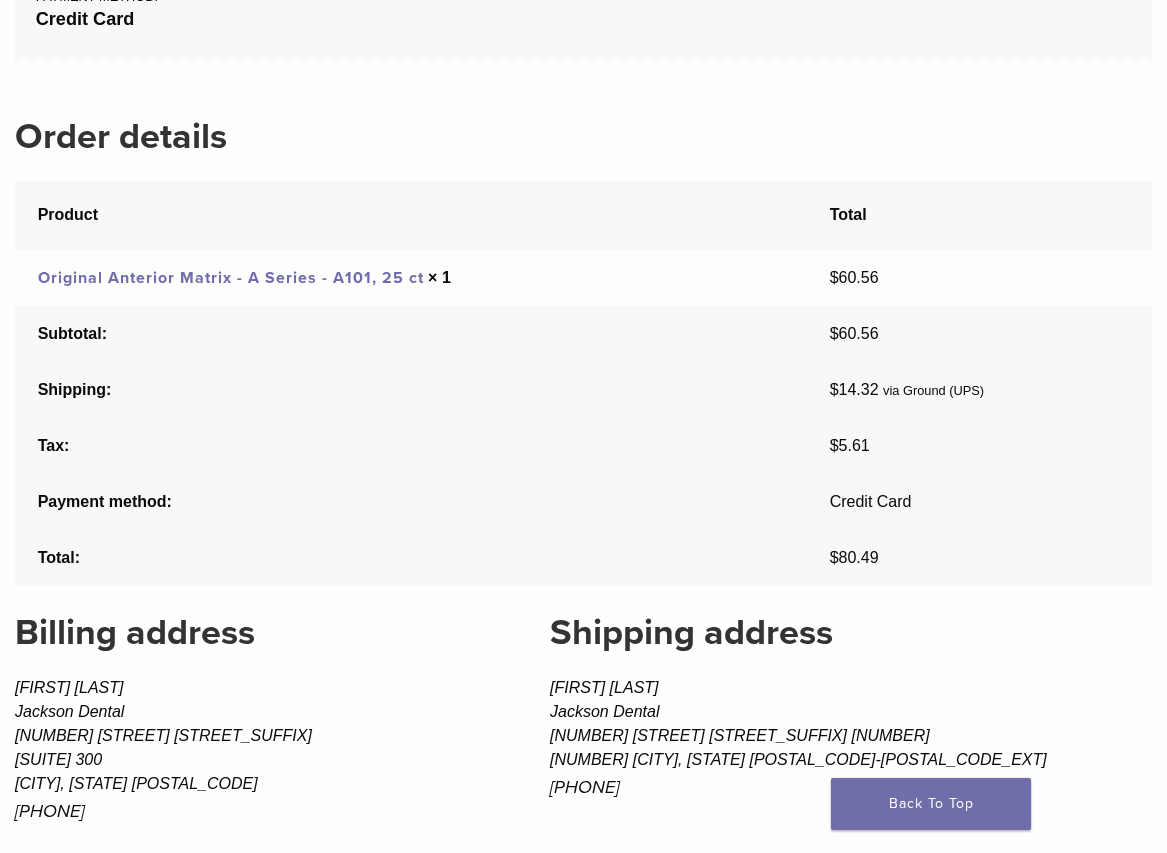 scroll, scrollTop: 0, scrollLeft: 0, axis: both 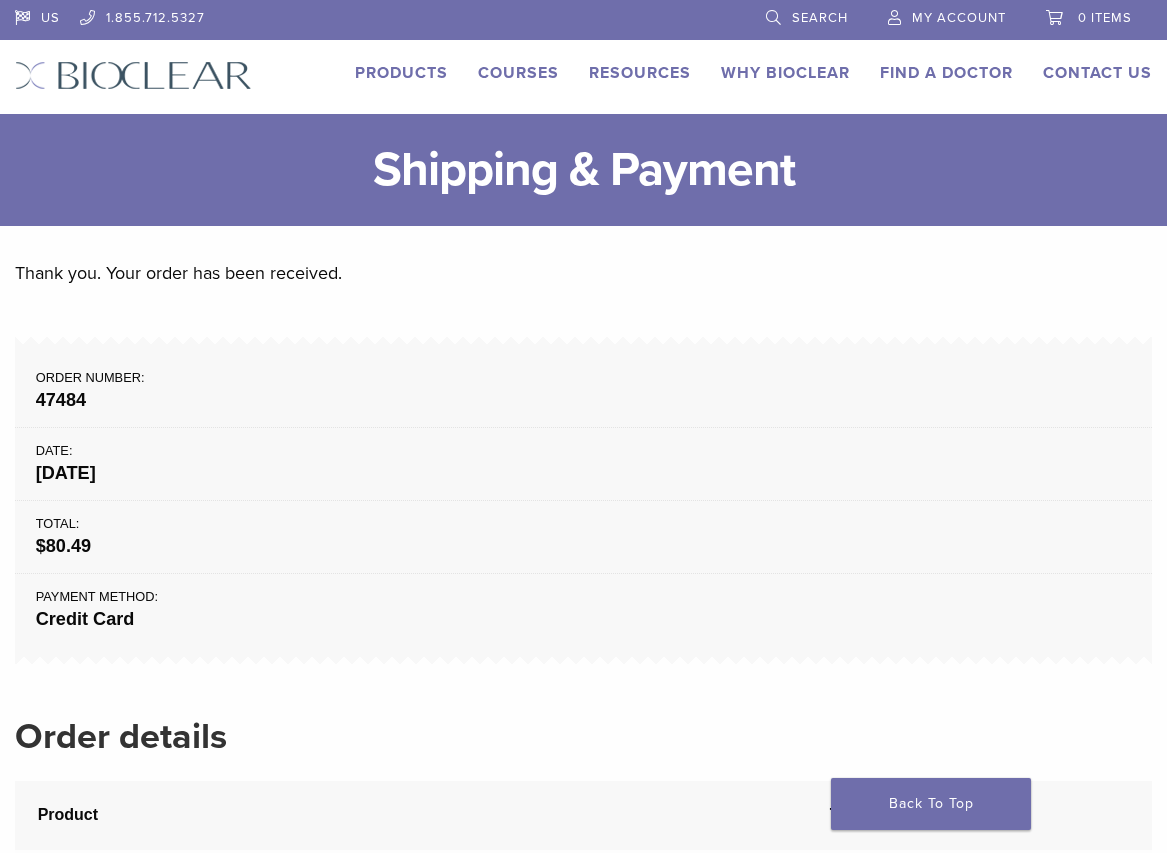 click on "Order number:					 47484
Date:					 [DATE]
Total:					 $ 80.49
Payment method:						 Credit Card" at bounding box center (583, 500) 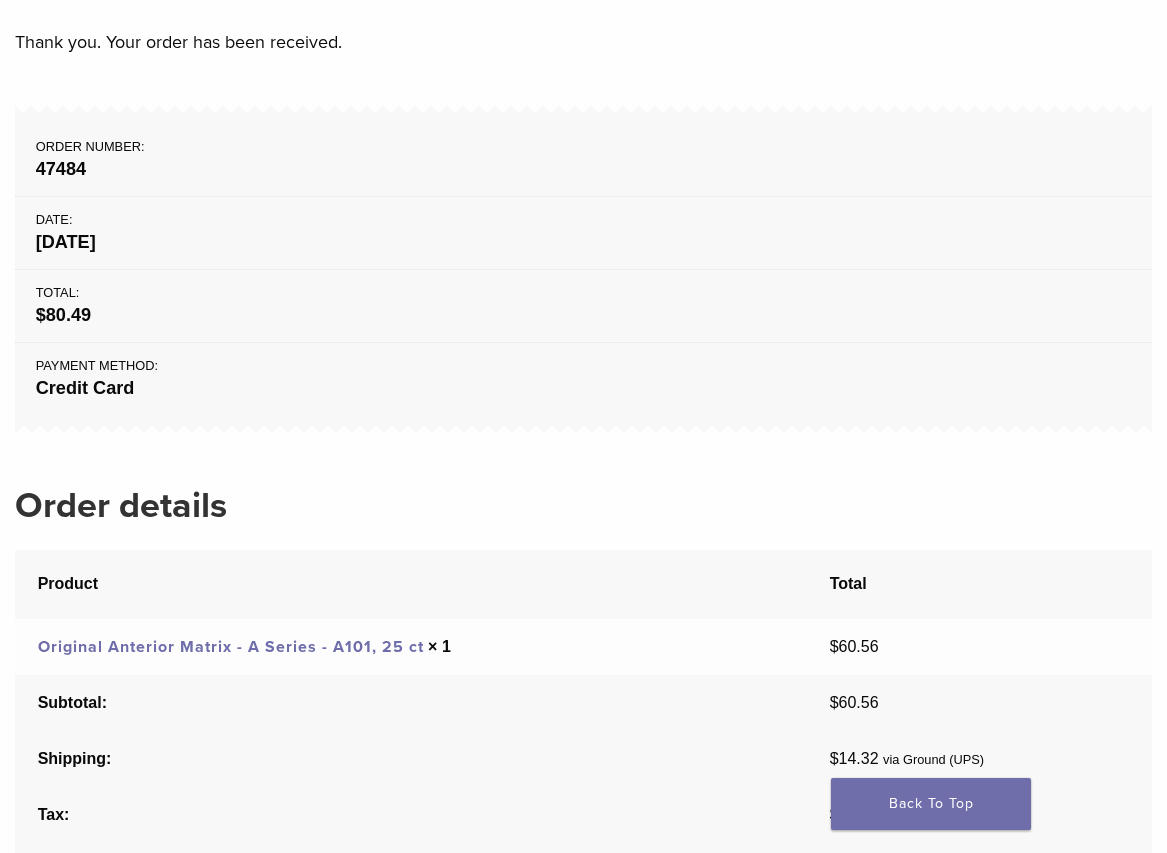 scroll, scrollTop: 0, scrollLeft: 0, axis: both 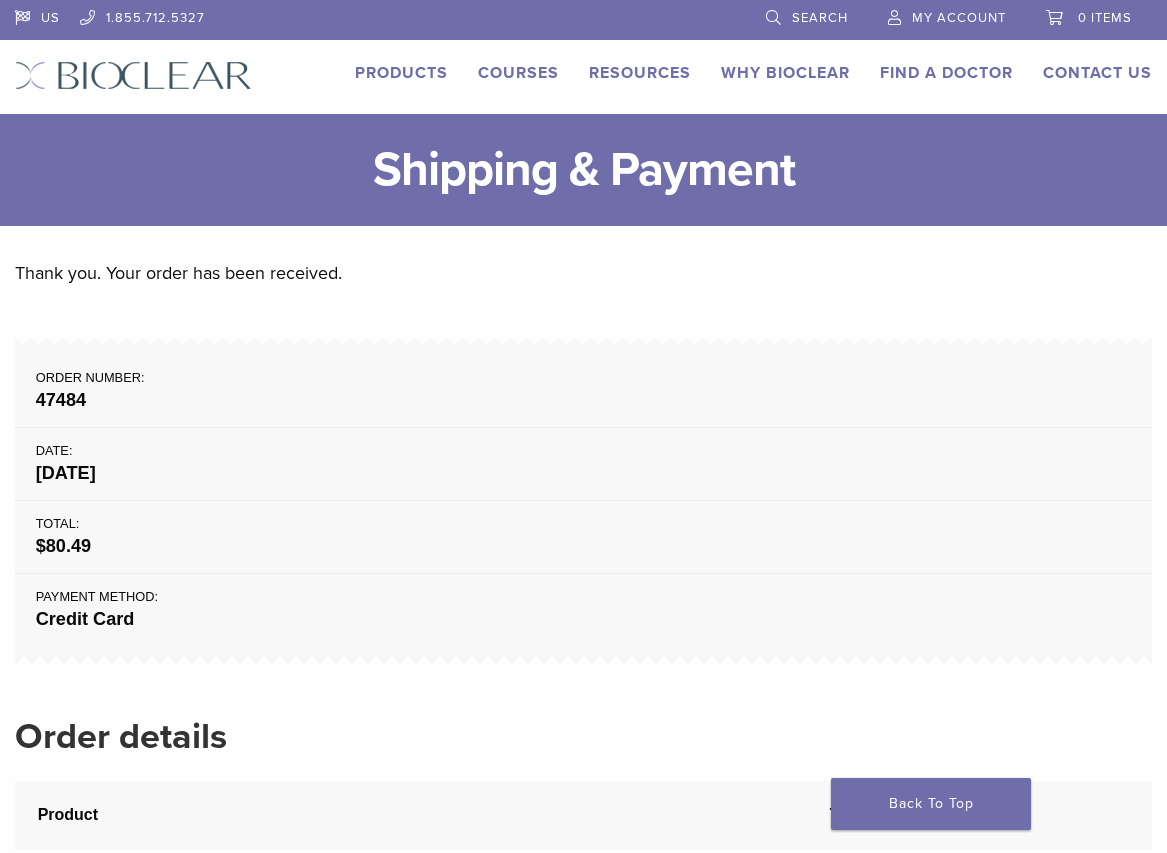 click on "47484" at bounding box center [584, 400] 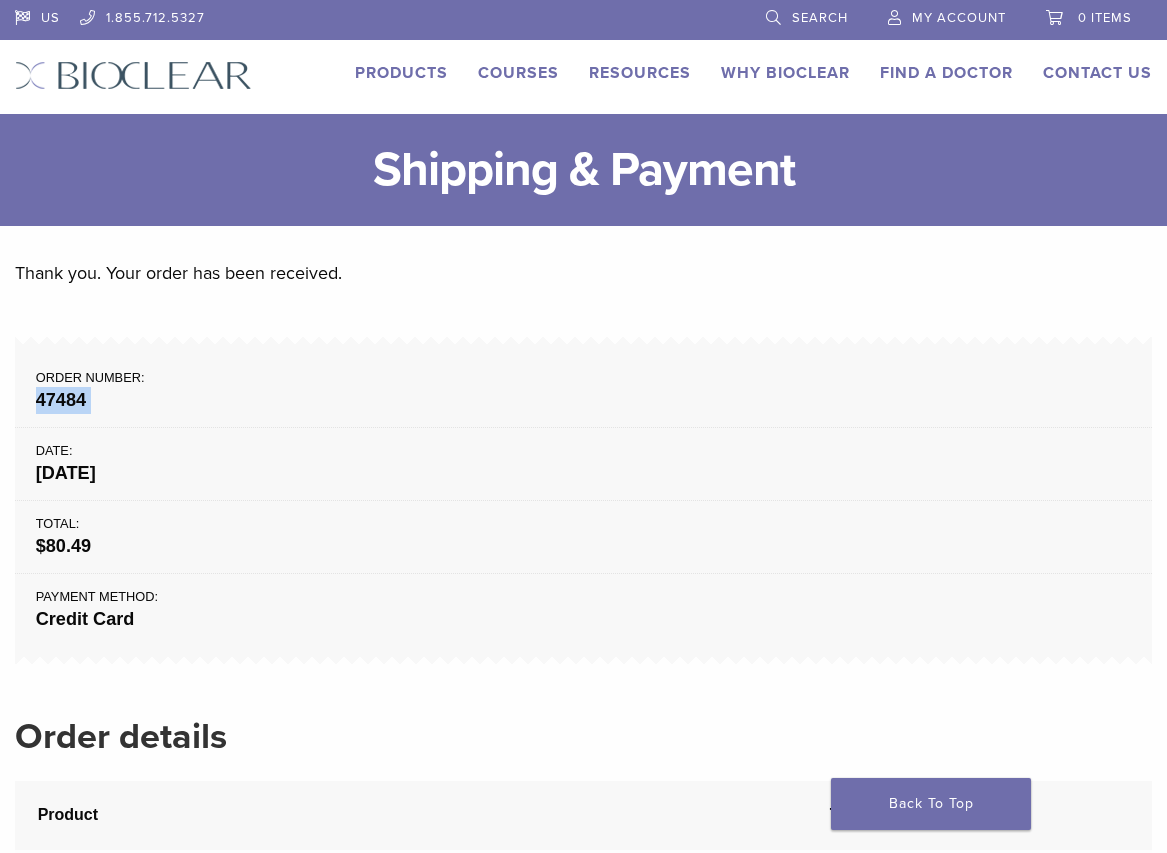 drag, startPoint x: 750, startPoint y: 392, endPoint x: 332, endPoint y: 477, distance: 426.5548 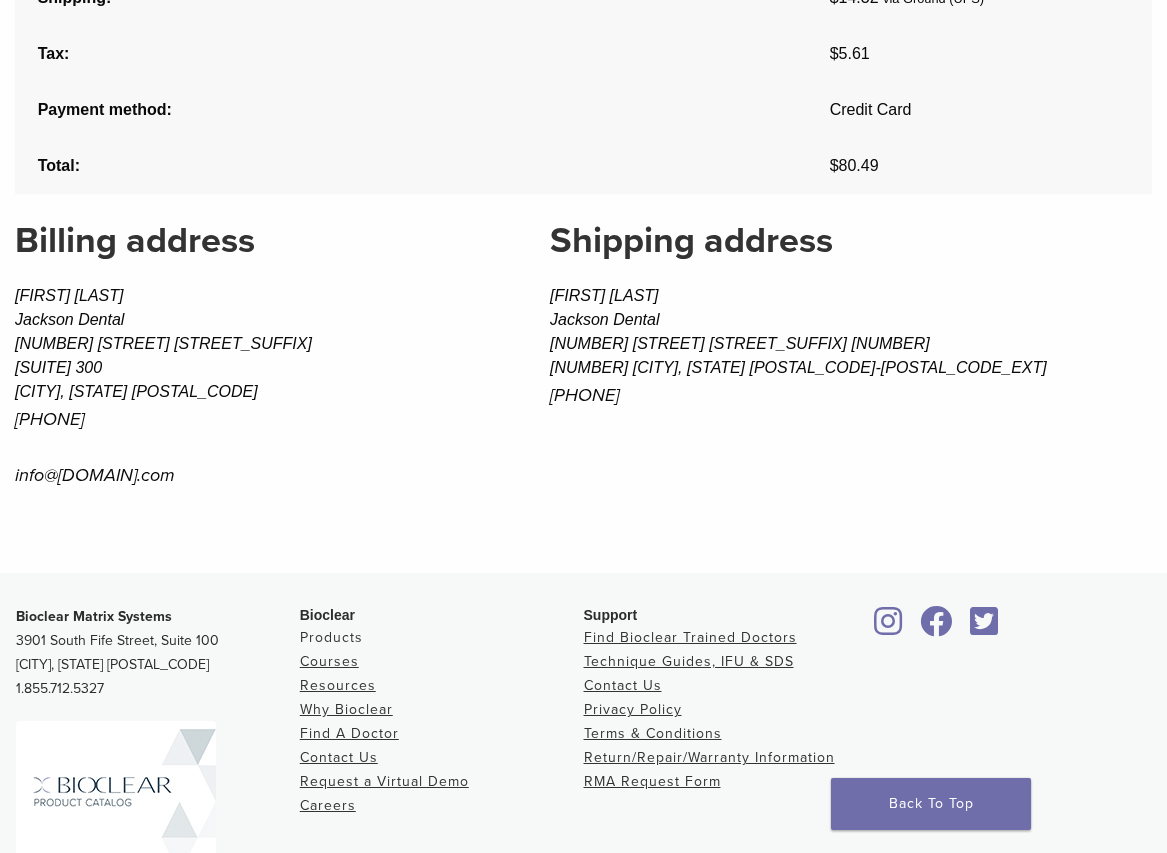scroll, scrollTop: 990, scrollLeft: 0, axis: vertical 